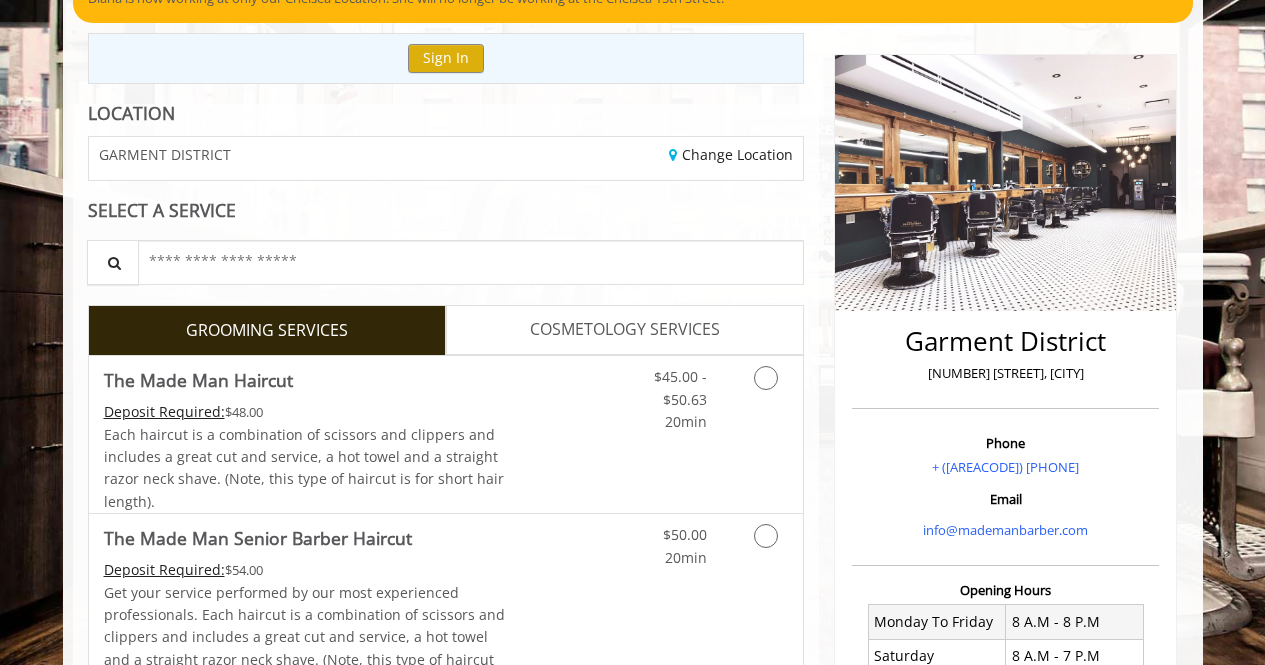 scroll, scrollTop: 198, scrollLeft: 0, axis: vertical 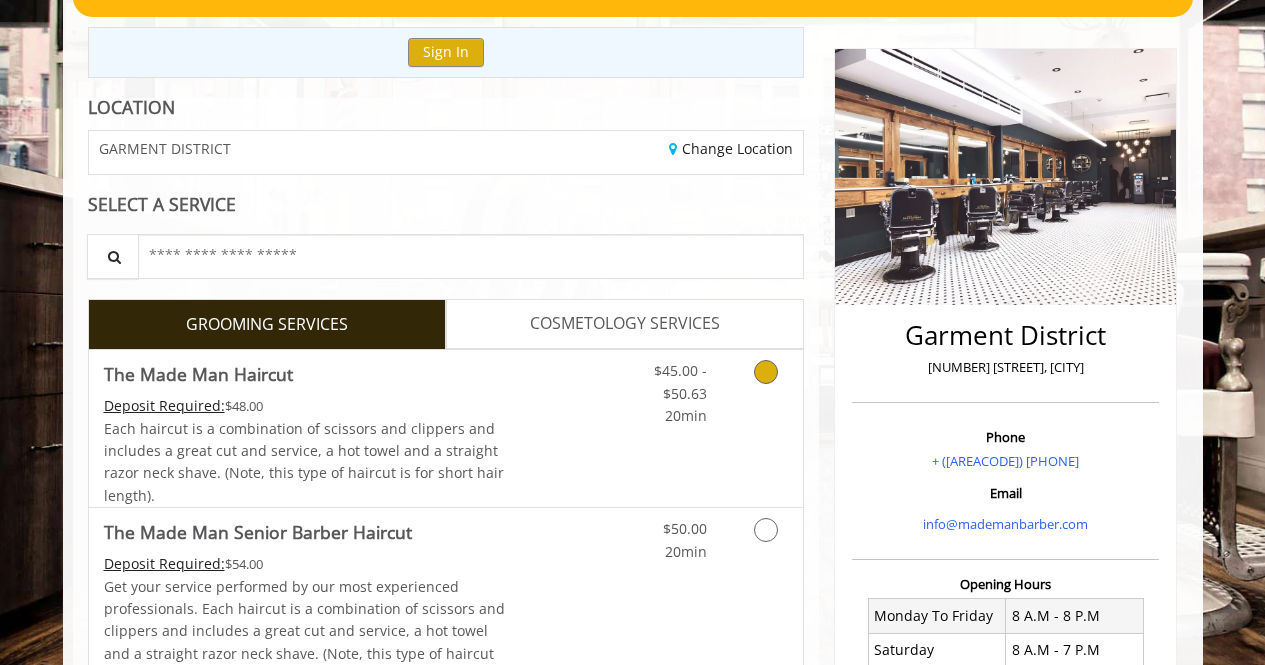 click at bounding box center [762, 388] 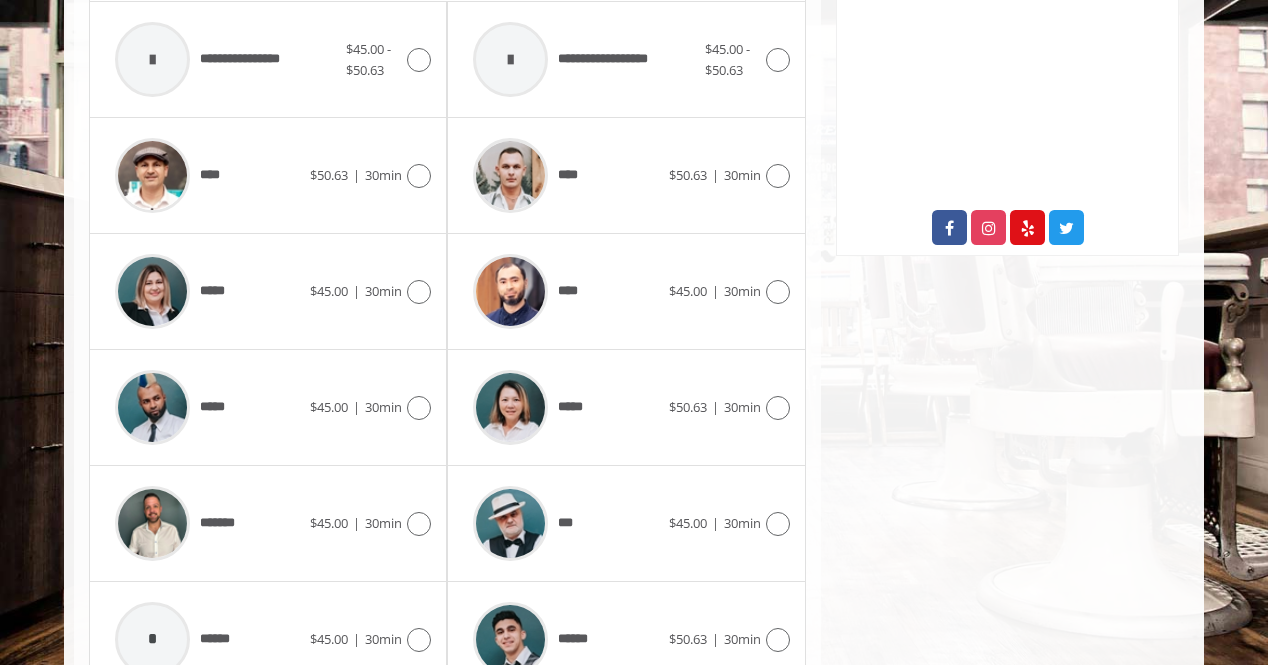 scroll, scrollTop: 1087, scrollLeft: 0, axis: vertical 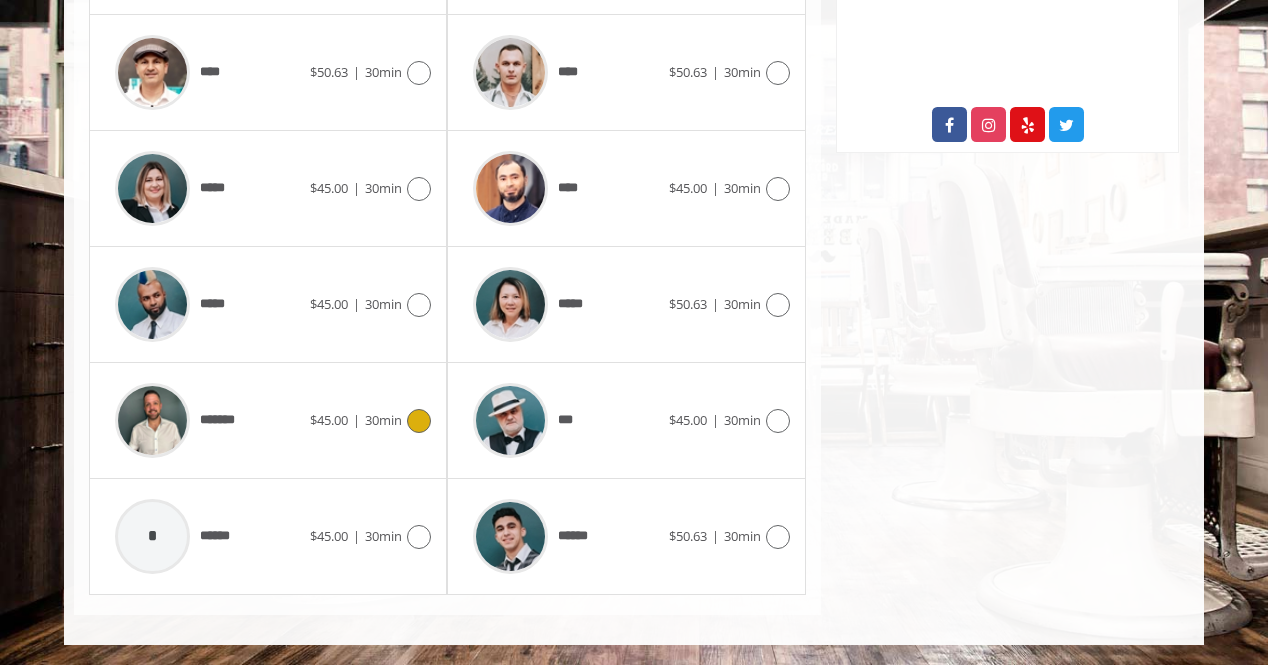 click on "******* [PRICE] | [DURATION]" at bounding box center (268, 420) 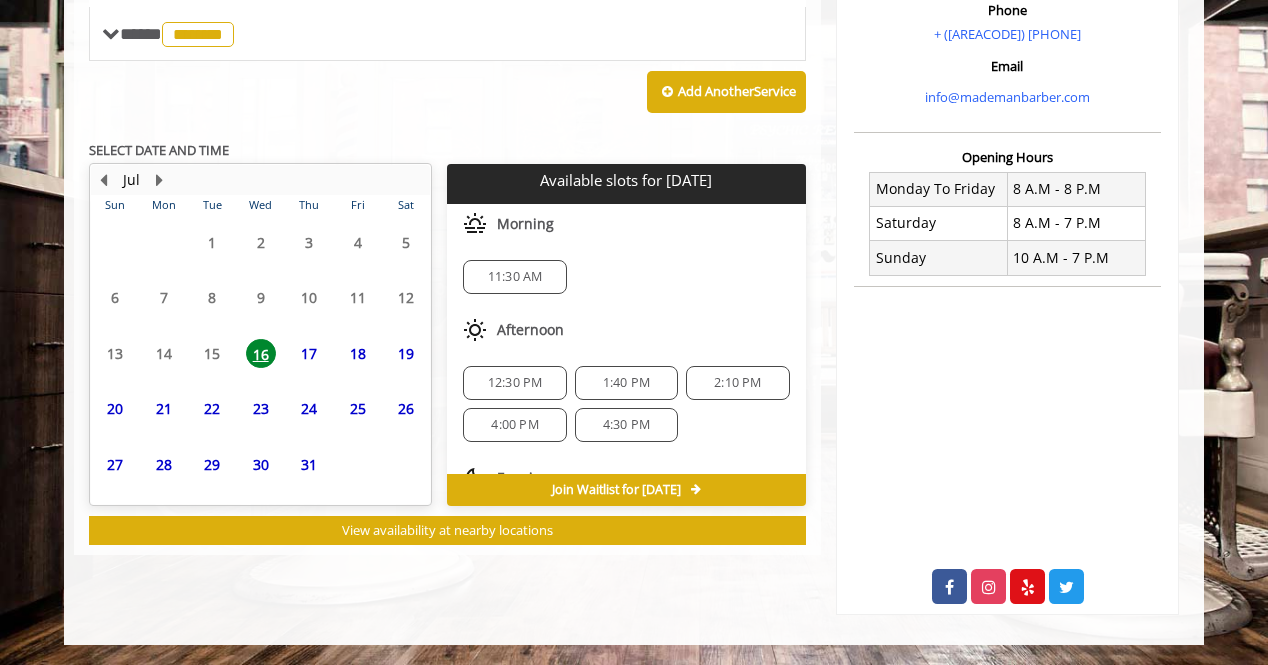 scroll, scrollTop: 747, scrollLeft: 0, axis: vertical 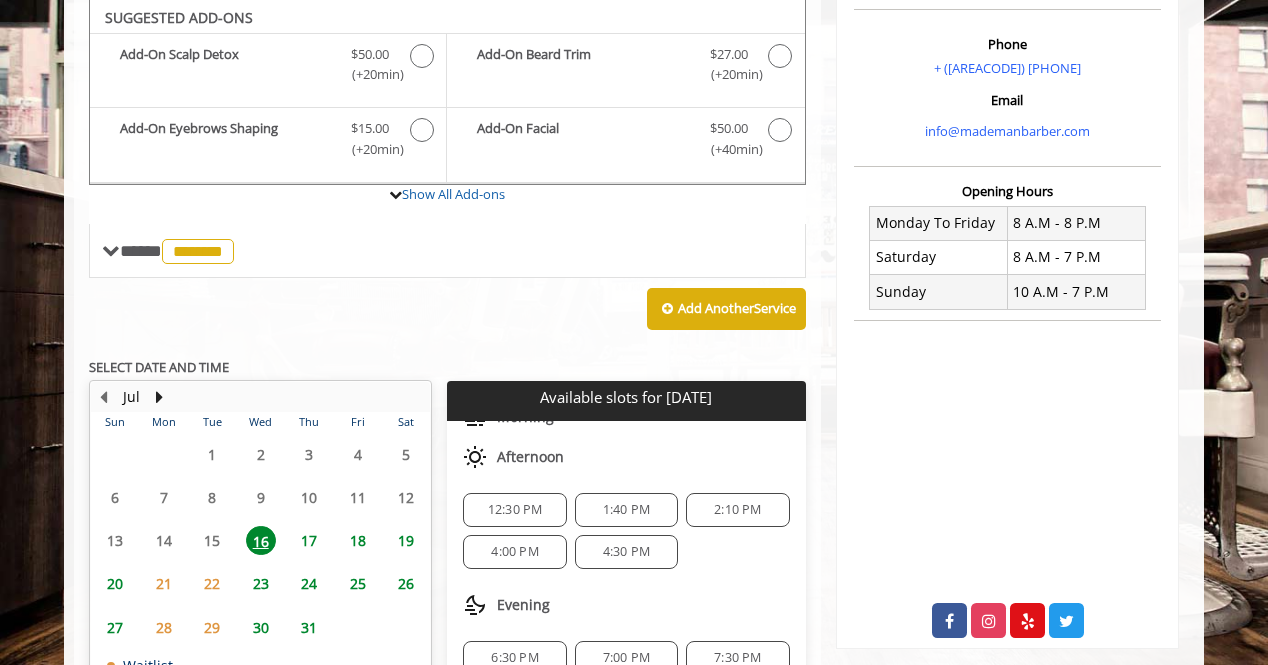 click on "12:30 PM" 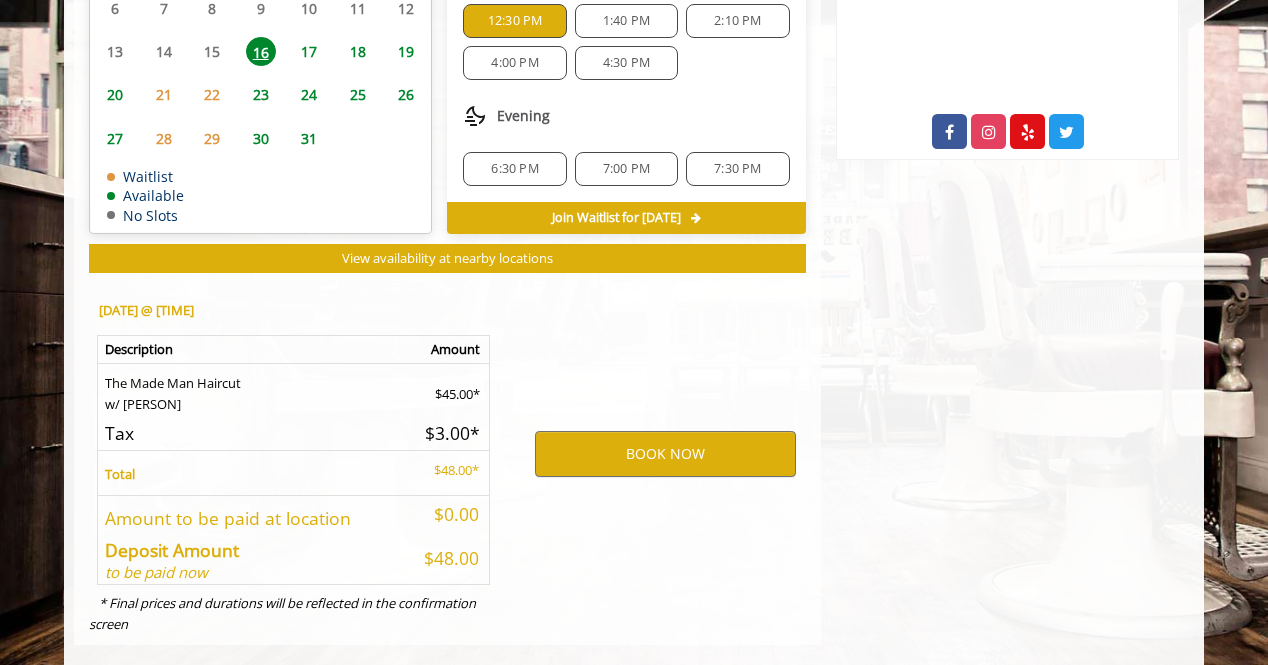 scroll, scrollTop: 1109, scrollLeft: 0, axis: vertical 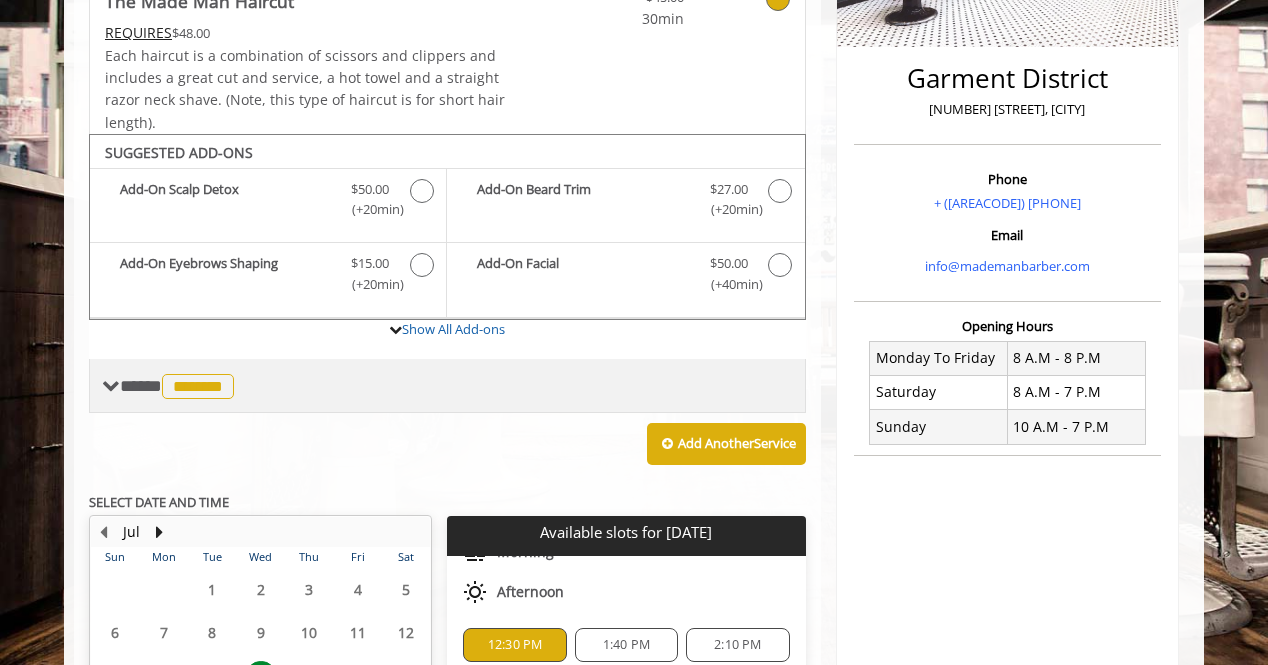 click at bounding box center (111, 386) 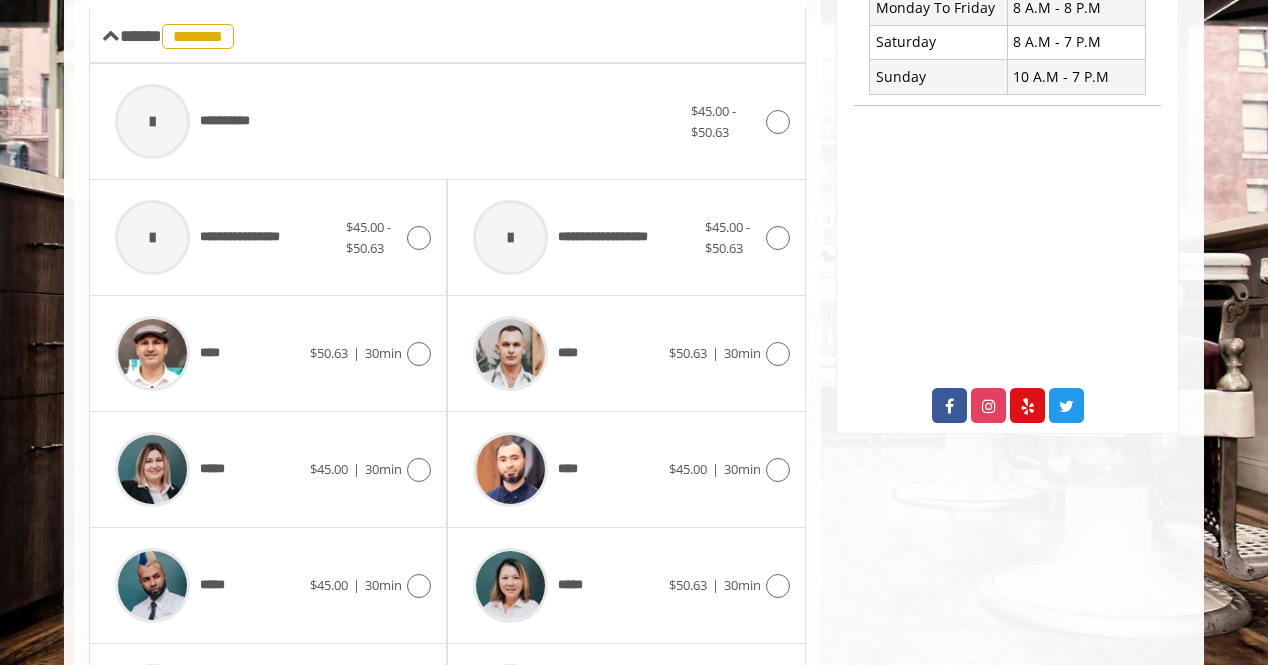 scroll, scrollTop: 772, scrollLeft: 0, axis: vertical 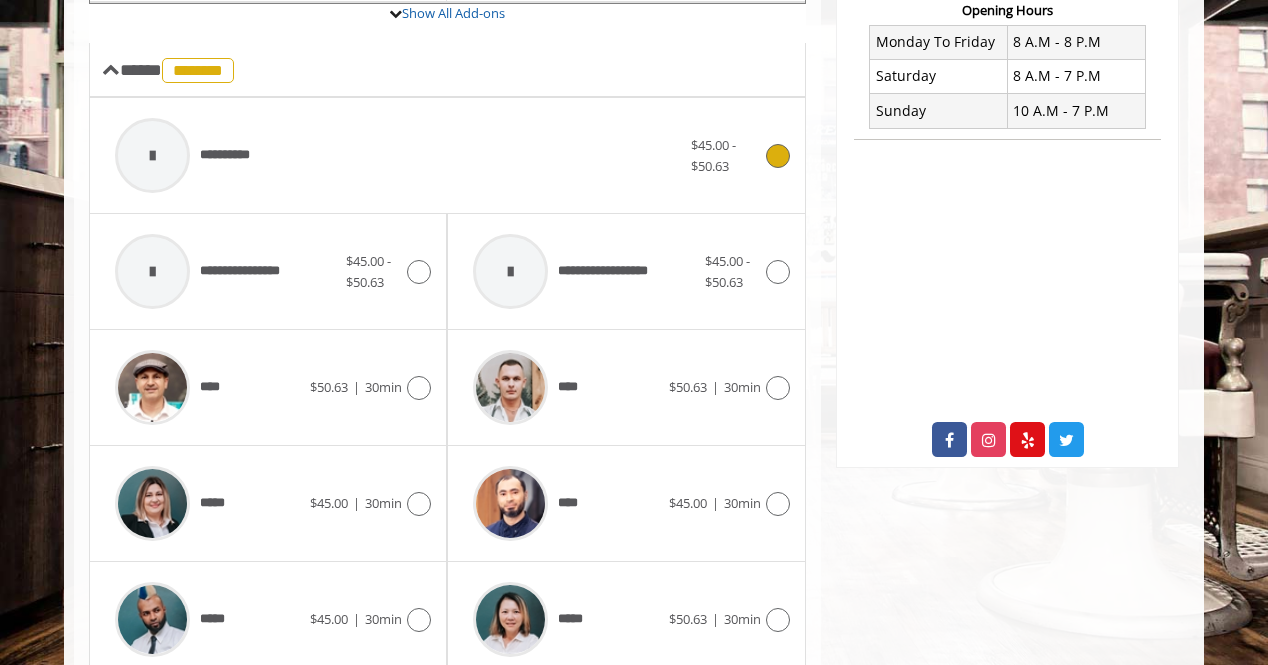 click on "**********" at bounding box center [398, 155] 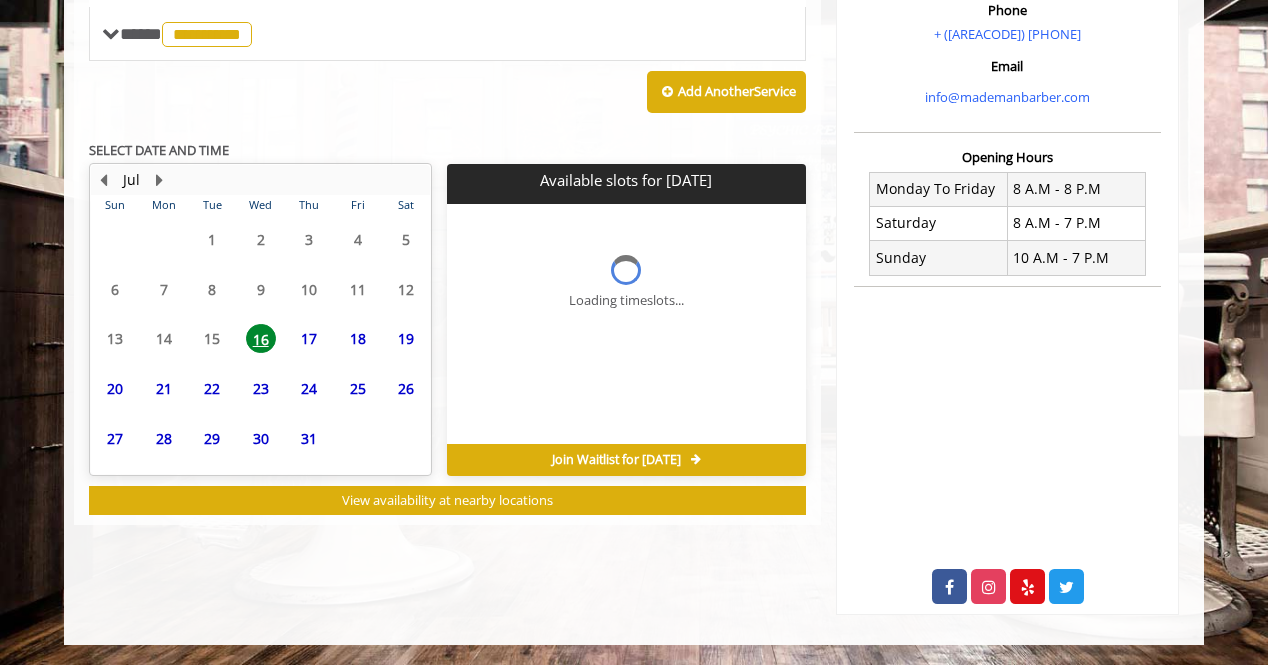 scroll, scrollTop: 747, scrollLeft: 0, axis: vertical 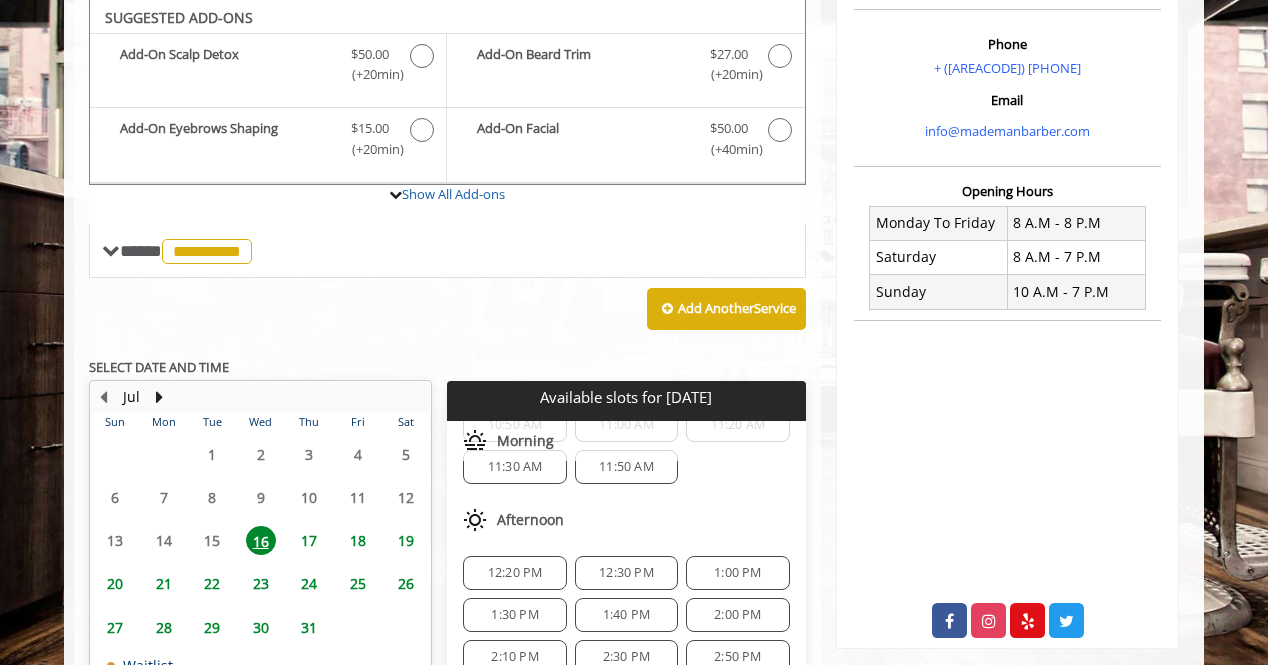 click on "12:20 PM" 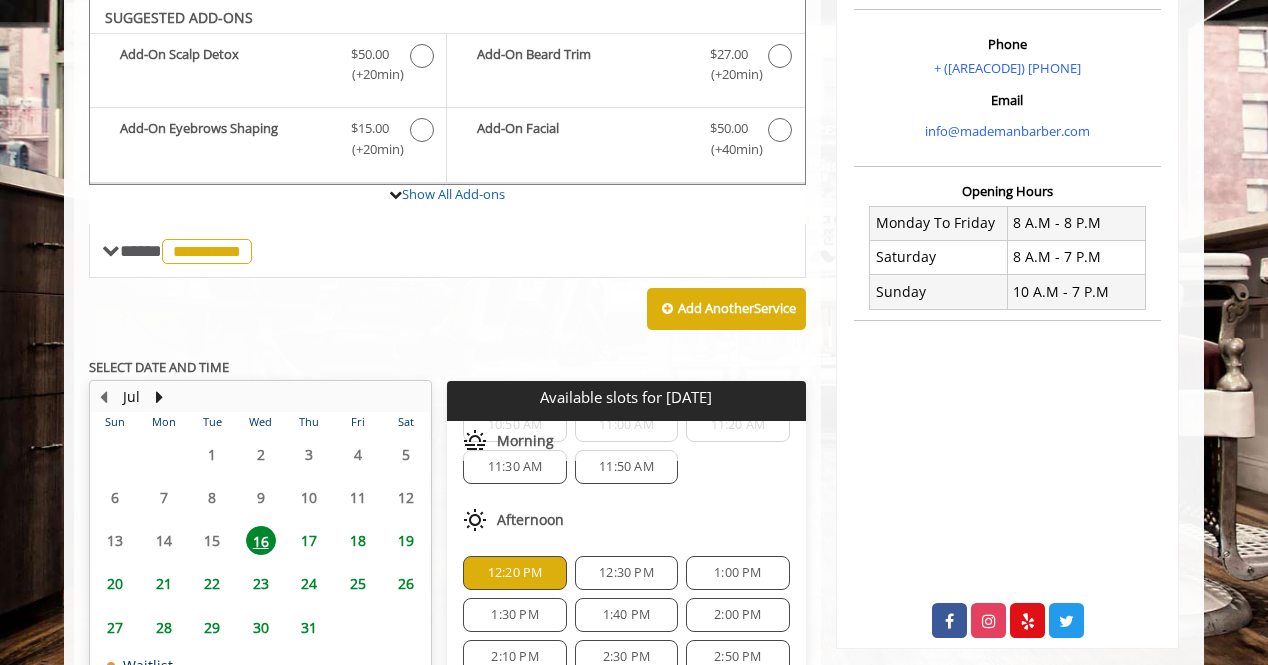 scroll, scrollTop: 1109, scrollLeft: 0, axis: vertical 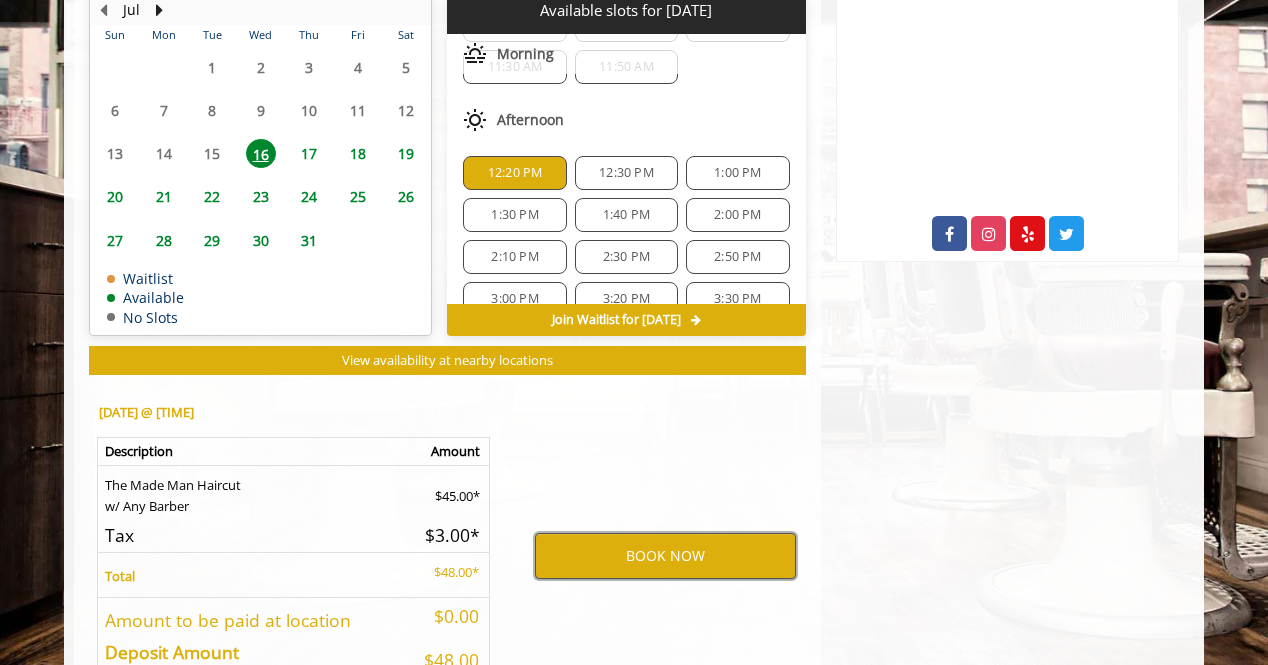 click on "BOOK NOW" at bounding box center [665, 556] 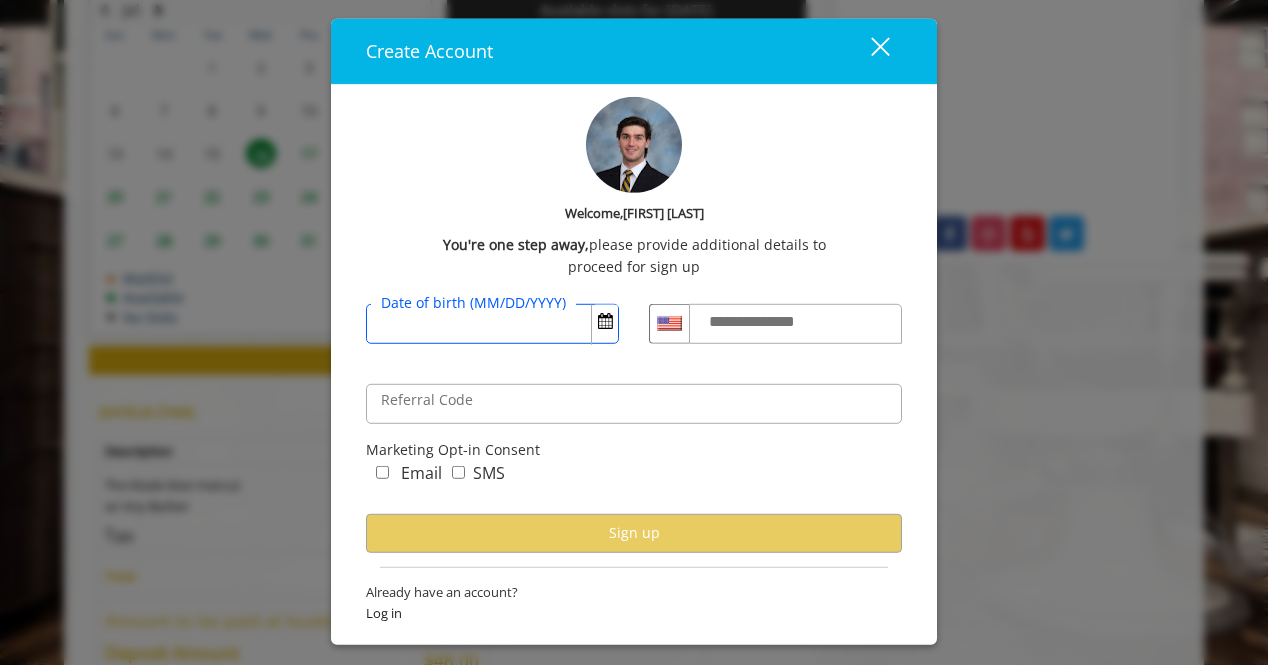 scroll, scrollTop: 1109, scrollLeft: 0, axis: vertical 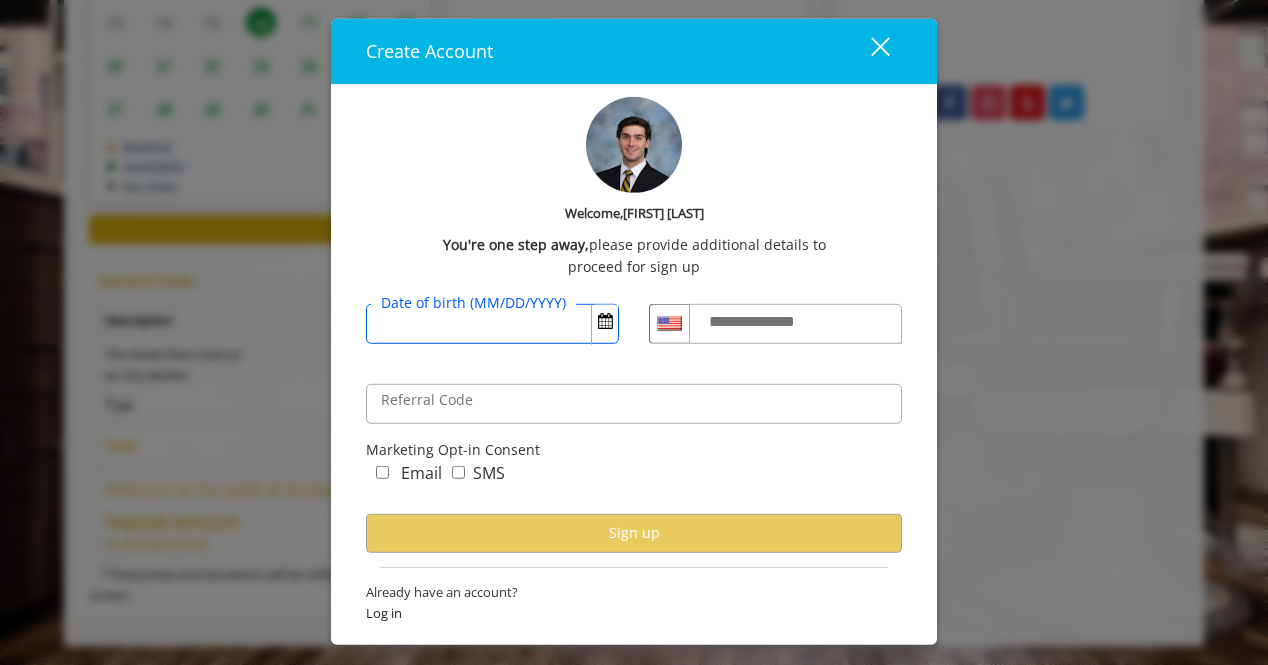 click on "Date of birth (MM/DD/YYYY)" at bounding box center (492, 323) 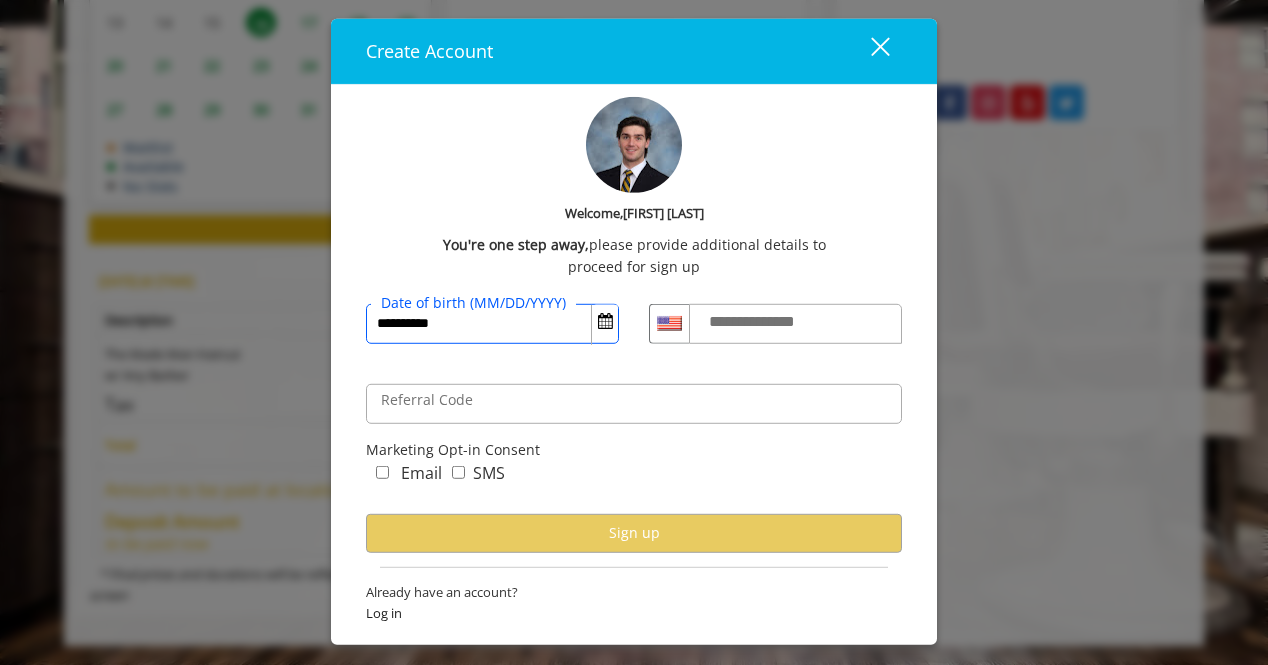 type on "**********" 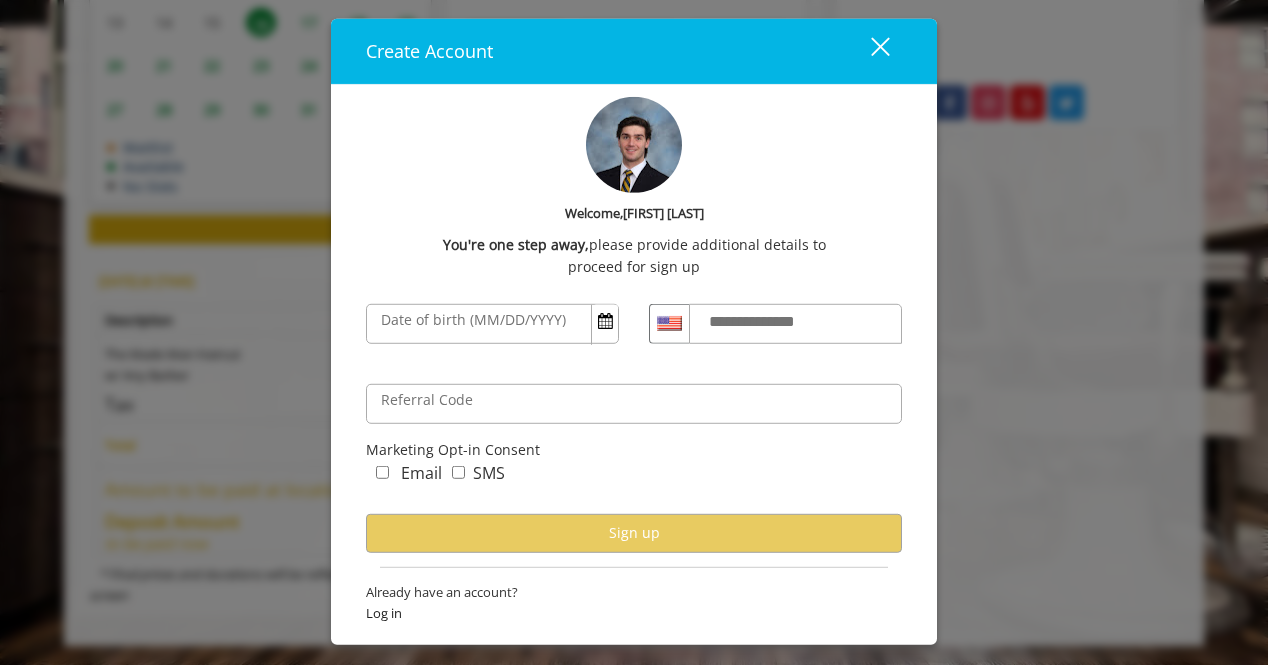 click on "**********" at bounding box center [771, 321] 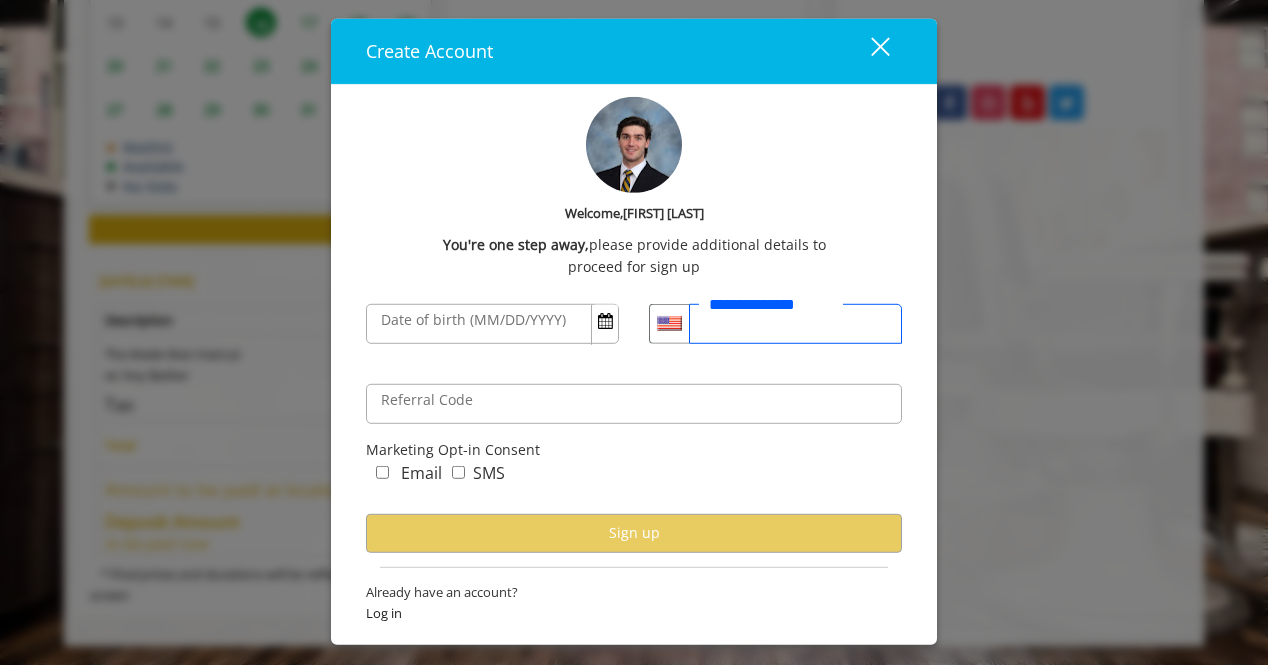 click on "**********" at bounding box center [795, 323] 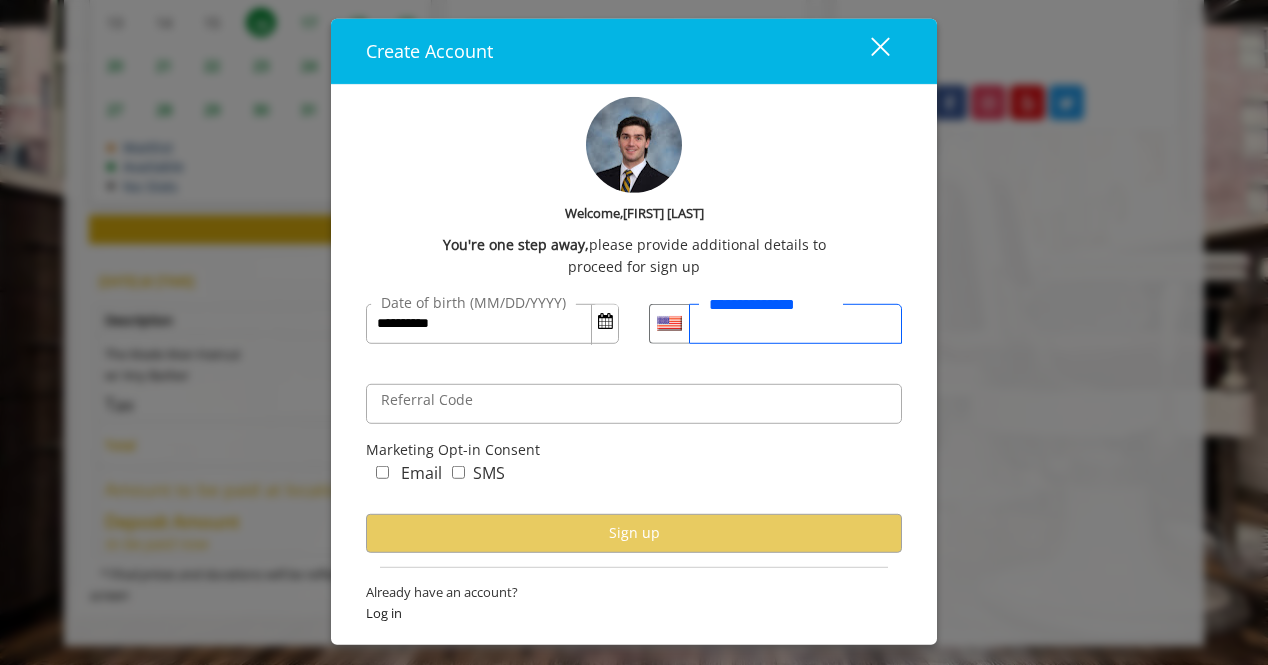 scroll, scrollTop: 0, scrollLeft: 0, axis: both 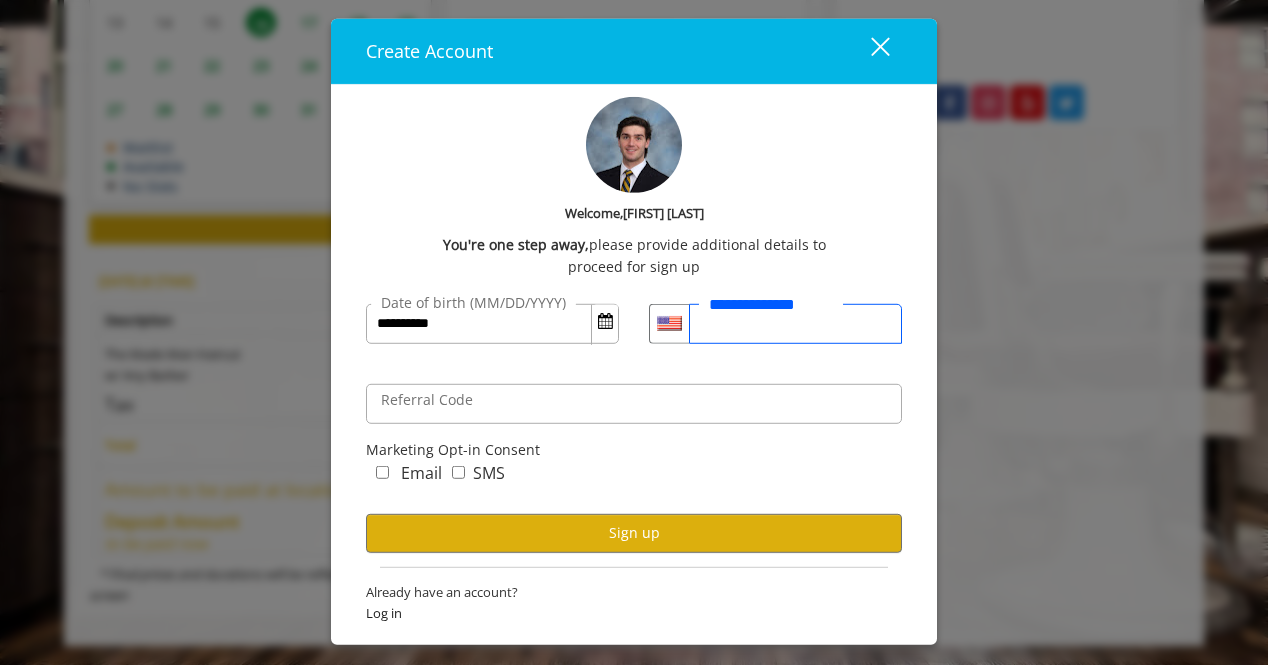 type on "**********" 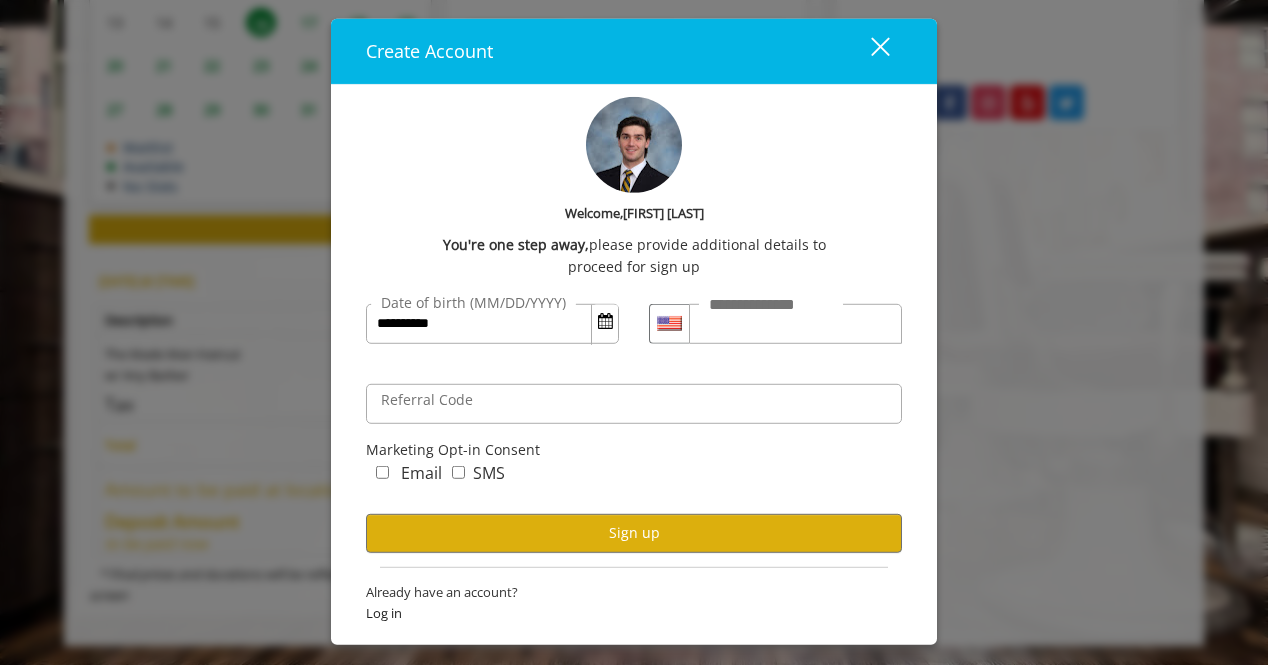 click on "Email    SMS" at bounding box center [634, 487] 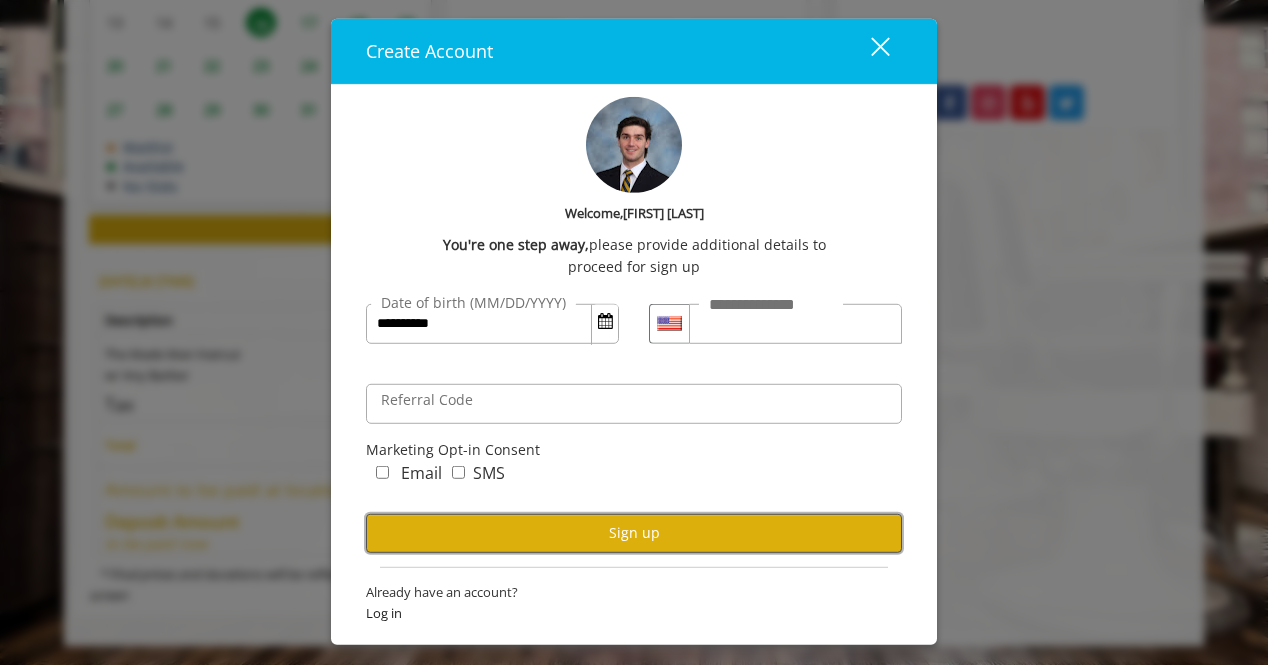 click on "Sign up" at bounding box center [634, 532] 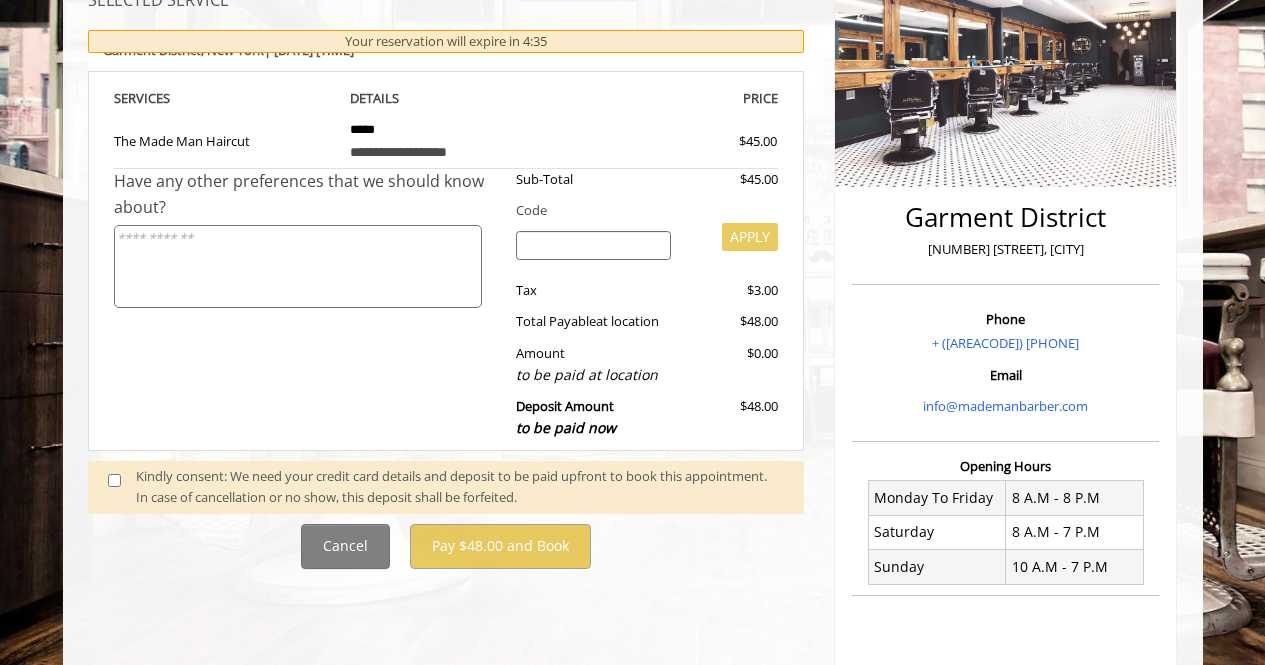 scroll, scrollTop: 320, scrollLeft: 0, axis: vertical 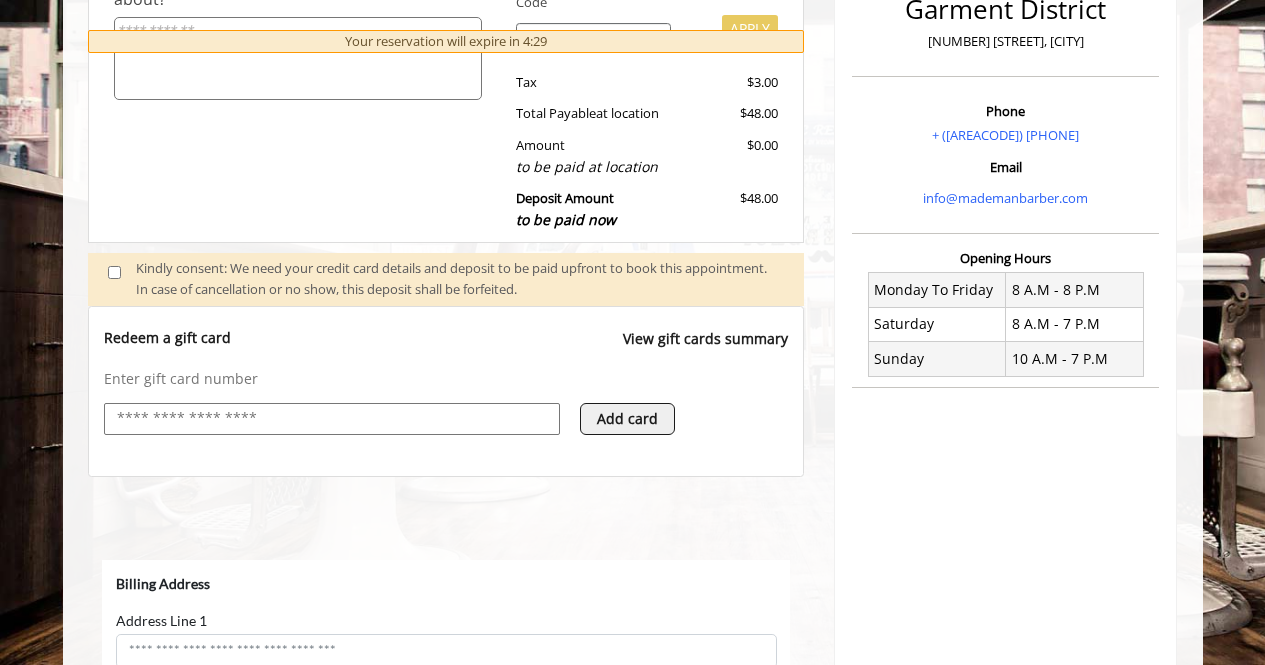 click at bounding box center (332, 419) 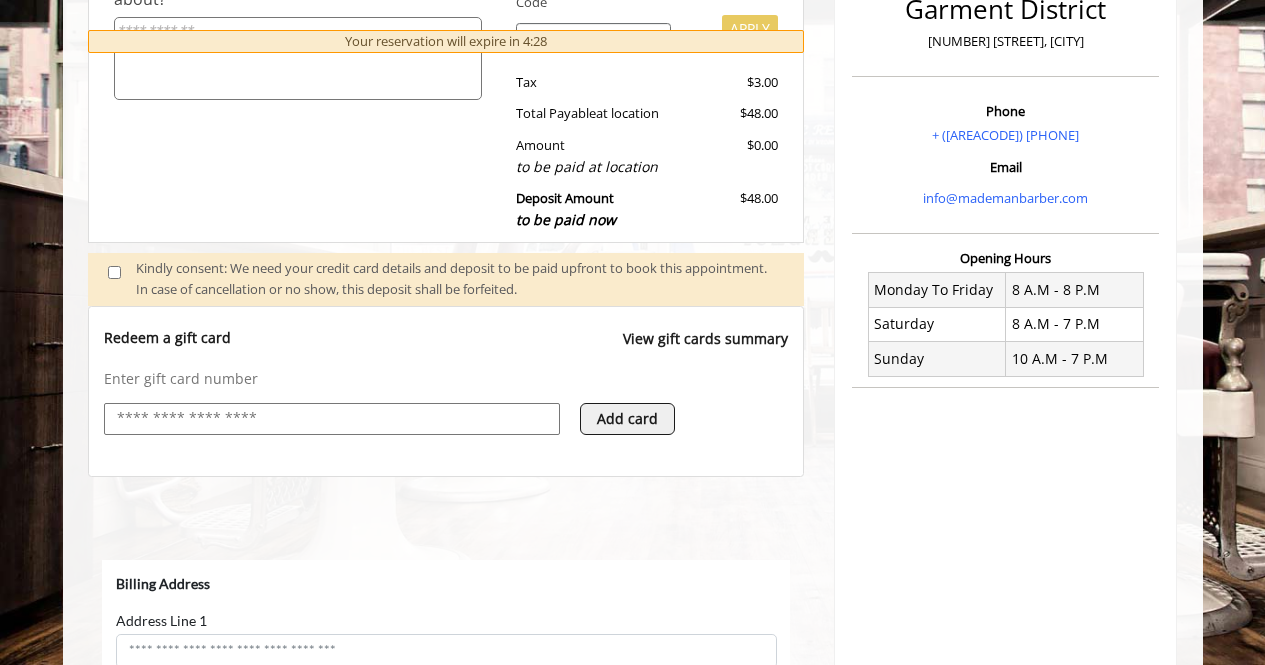click 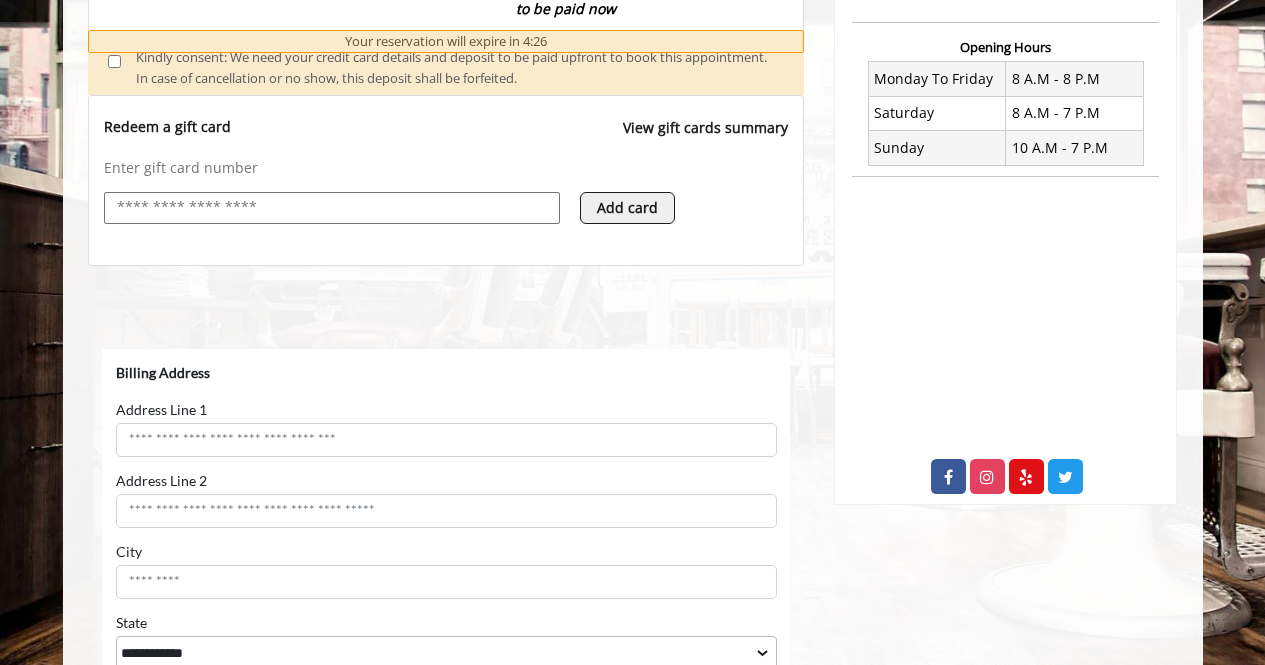 scroll, scrollTop: 736, scrollLeft: 0, axis: vertical 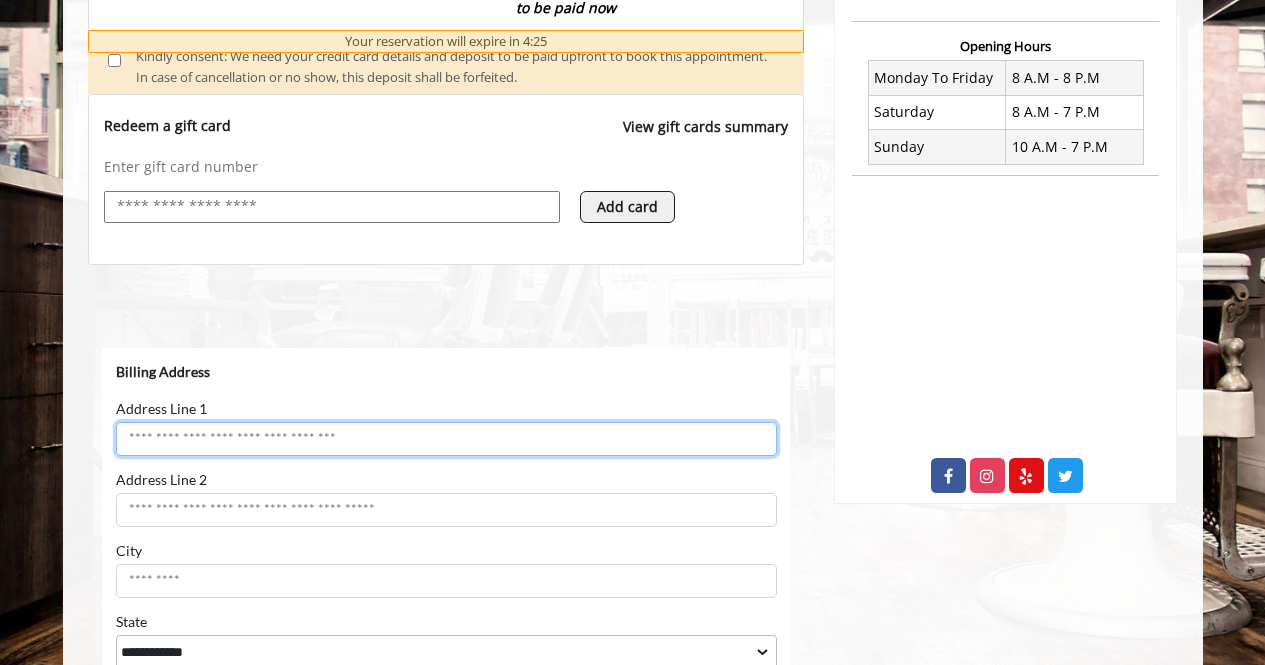 click on "Address Line 1" at bounding box center [445, 439] 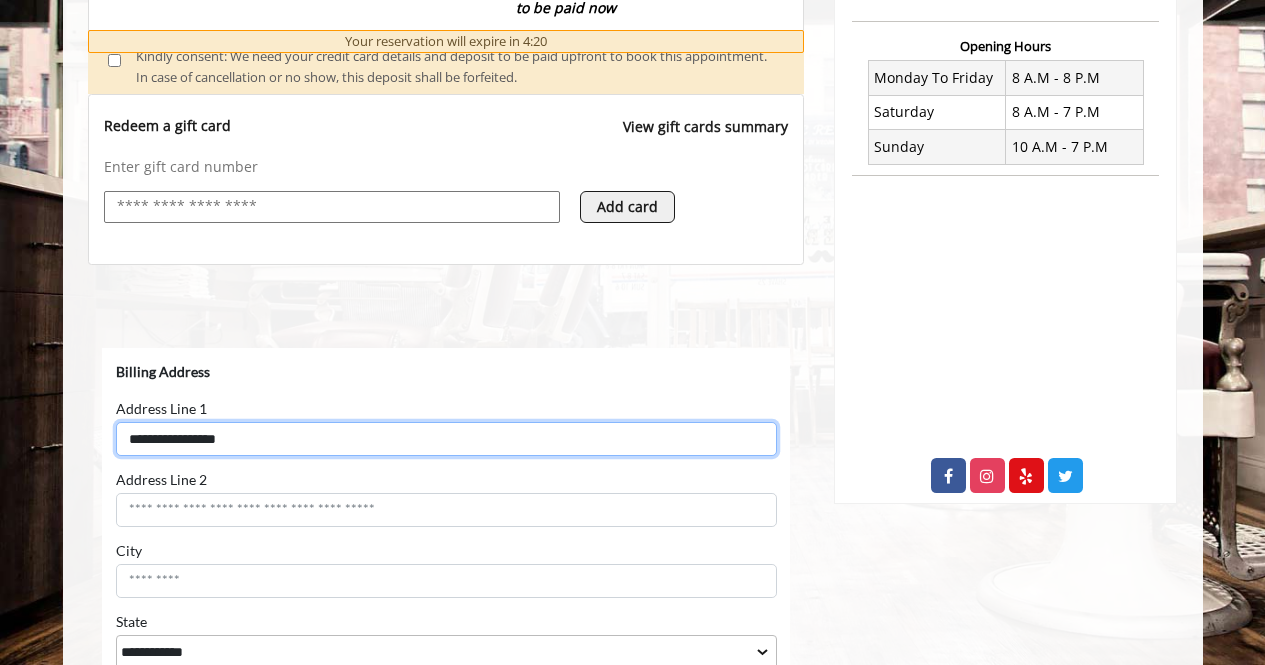 type on "**********" 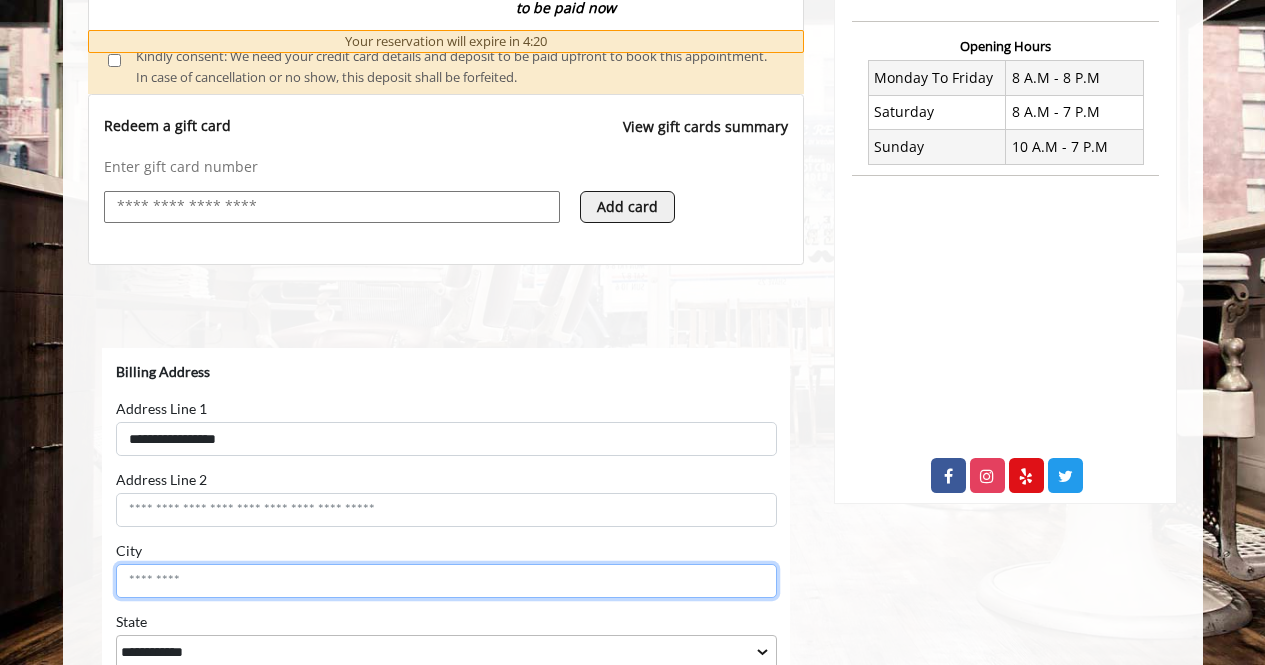click on "City" at bounding box center (445, 581) 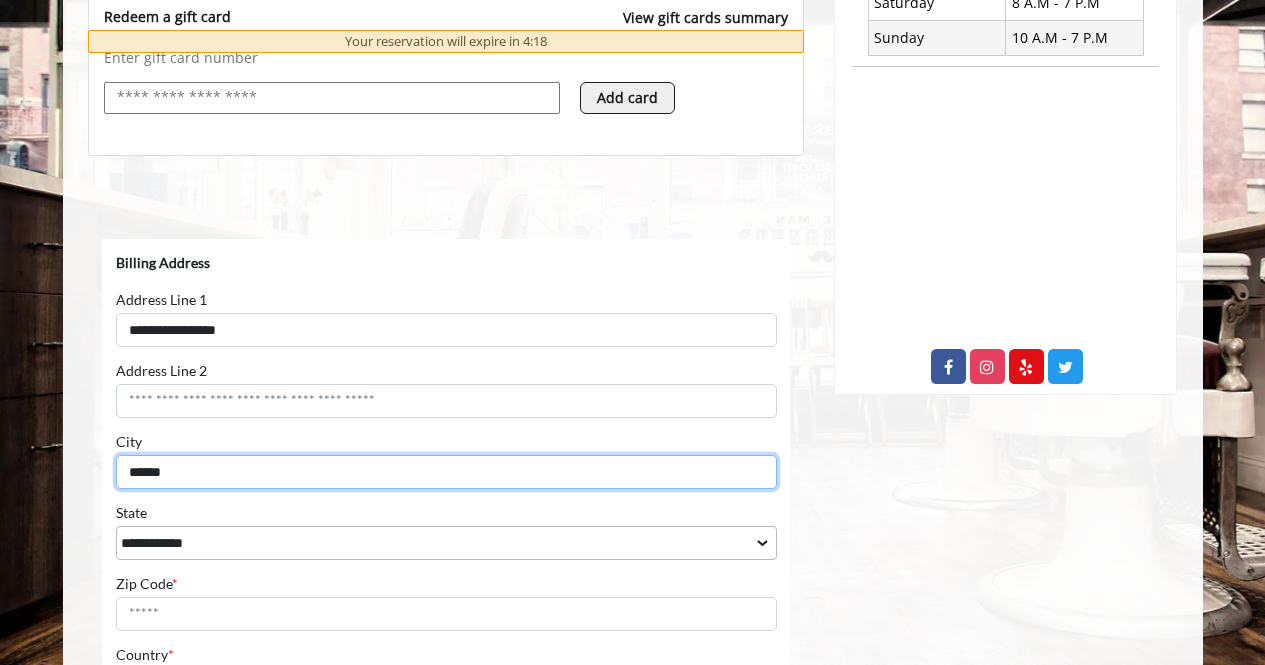scroll, scrollTop: 870, scrollLeft: 0, axis: vertical 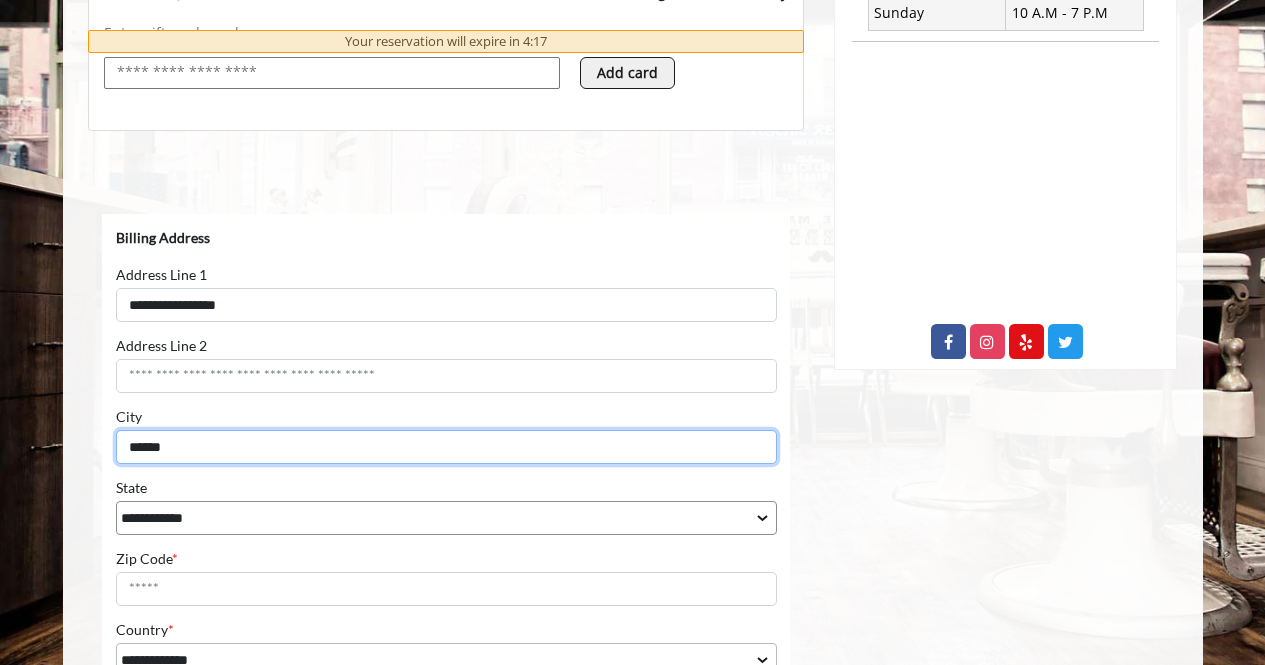 type on "******" 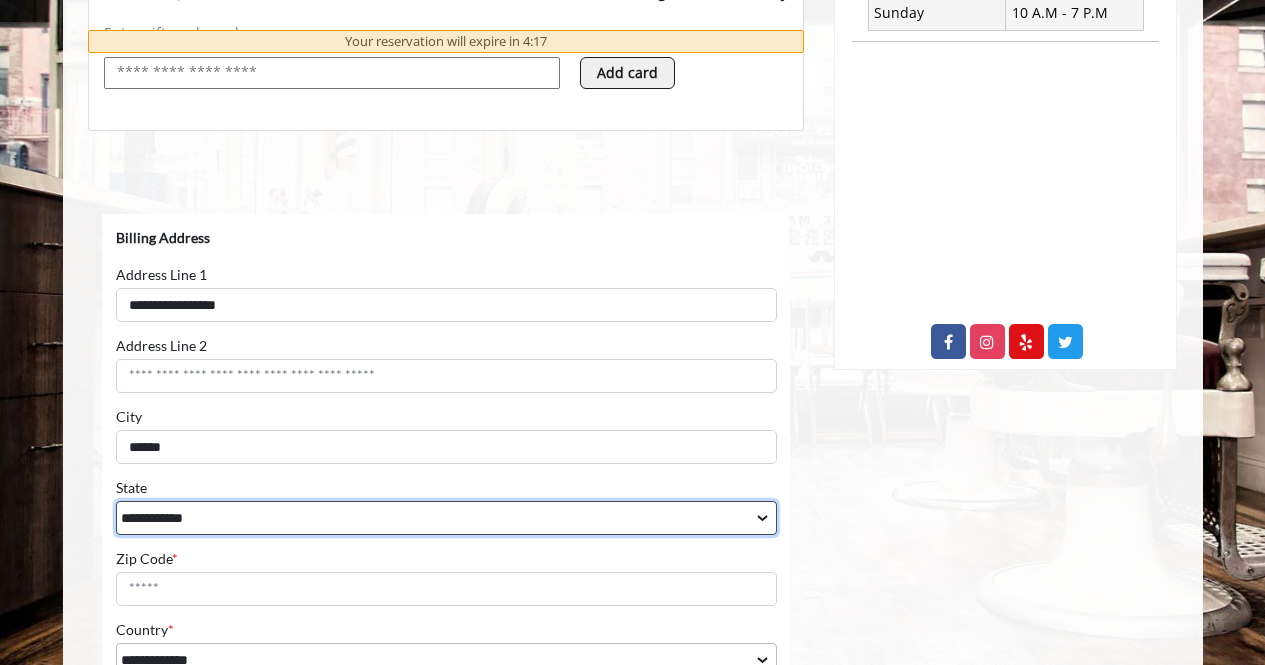 click on "**********" at bounding box center (445, 518) 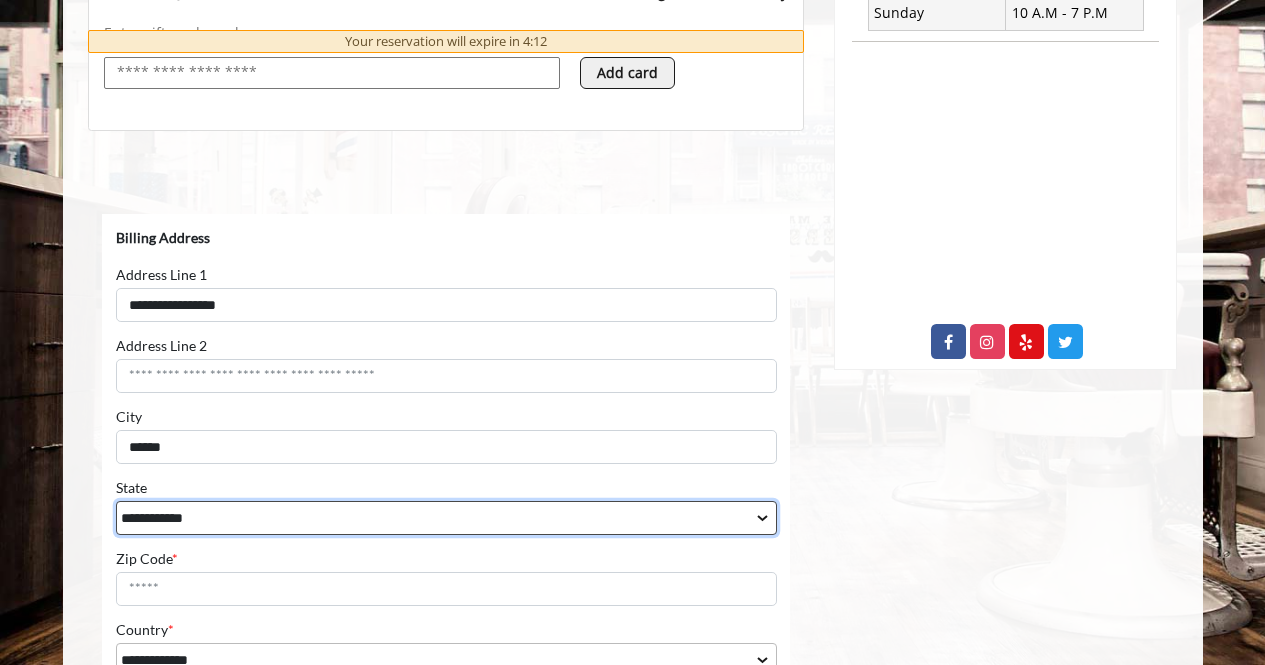 select on "**" 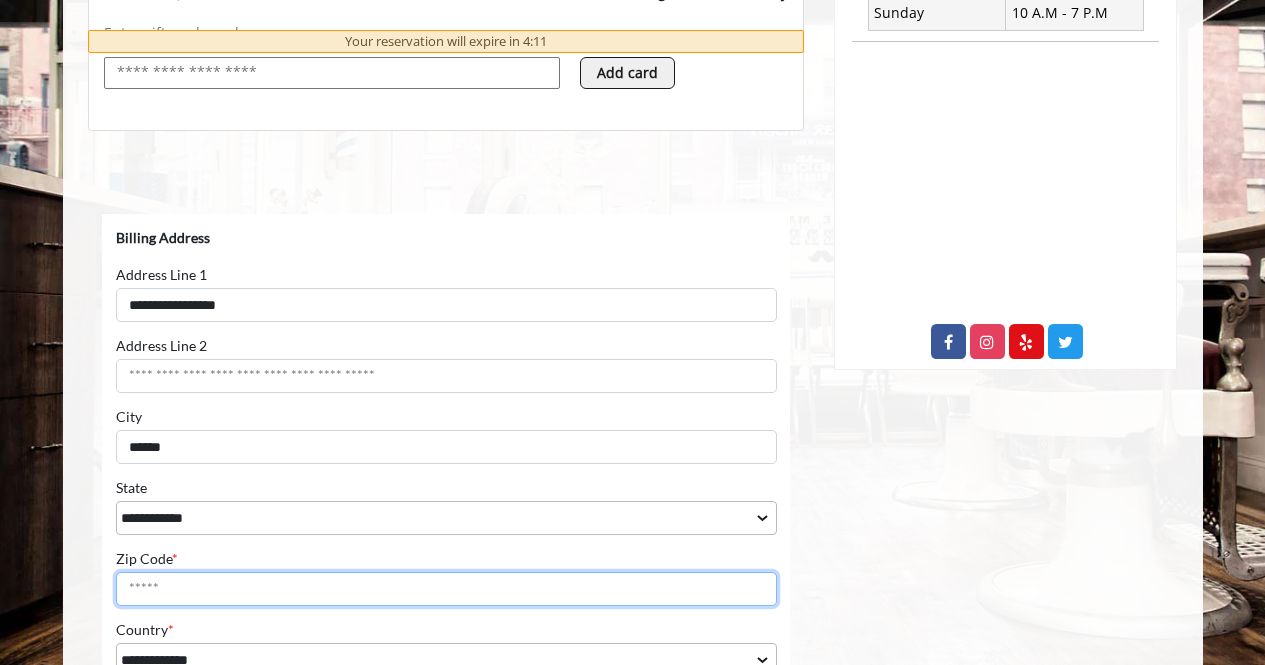 click on "Zip Code  *" at bounding box center (445, 589) 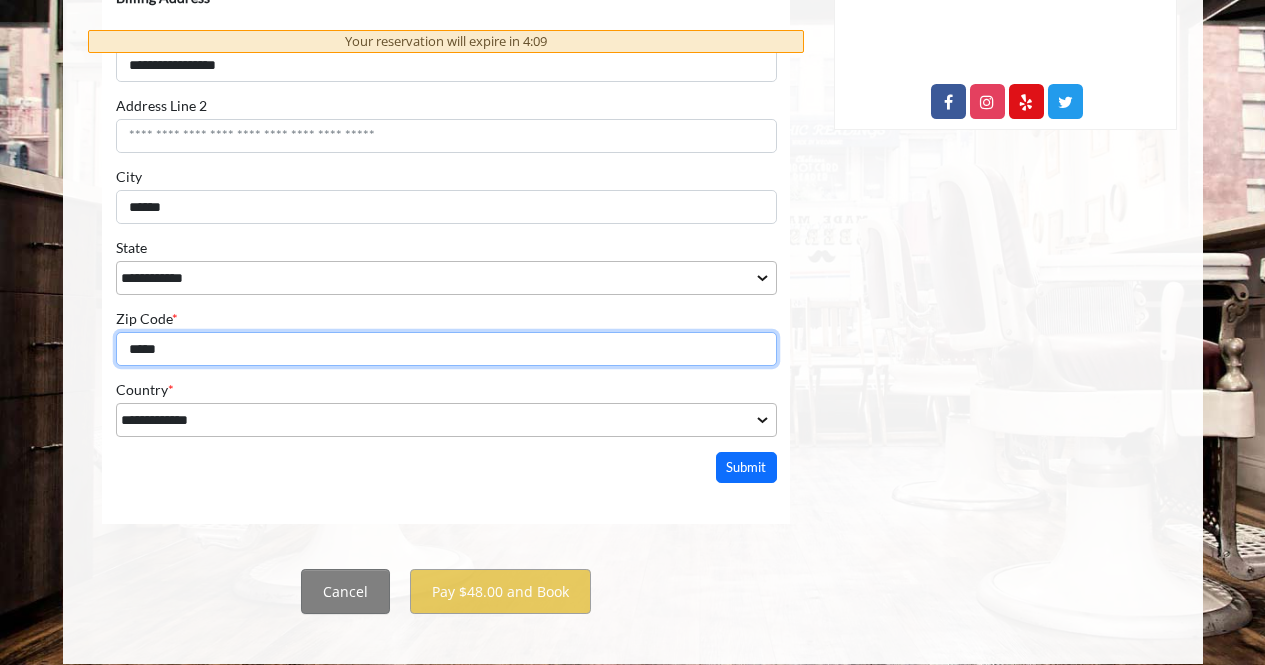 scroll, scrollTop: 1129, scrollLeft: 0, axis: vertical 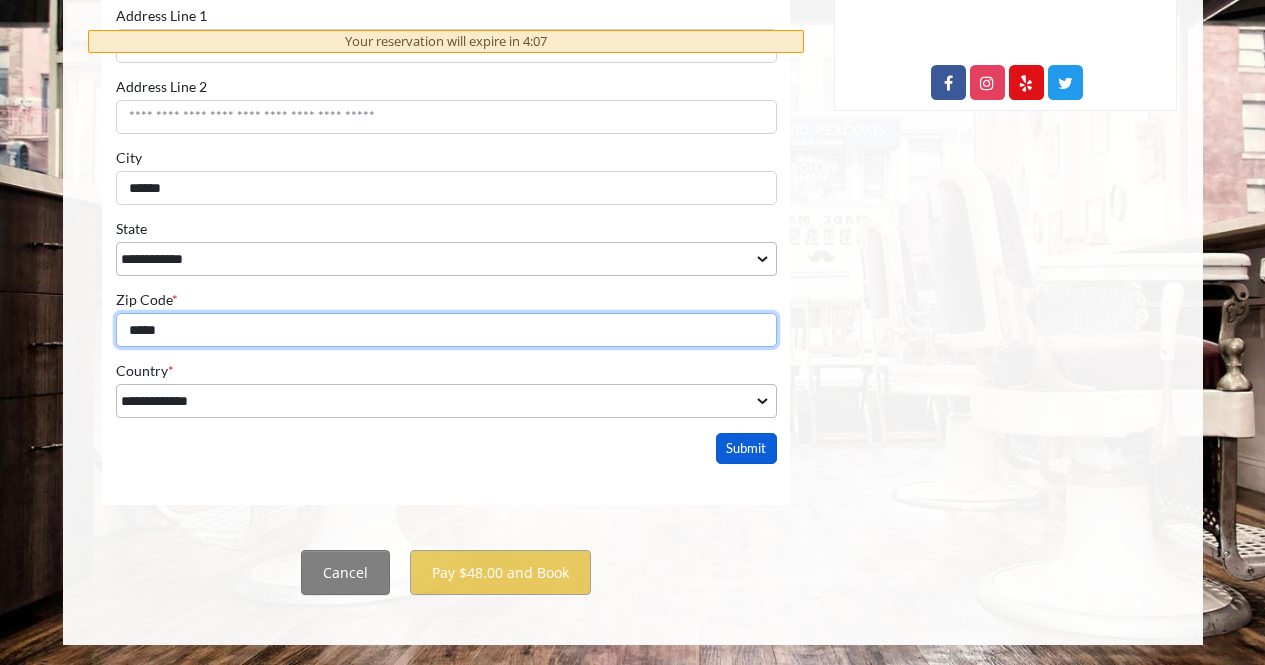 type on "*****" 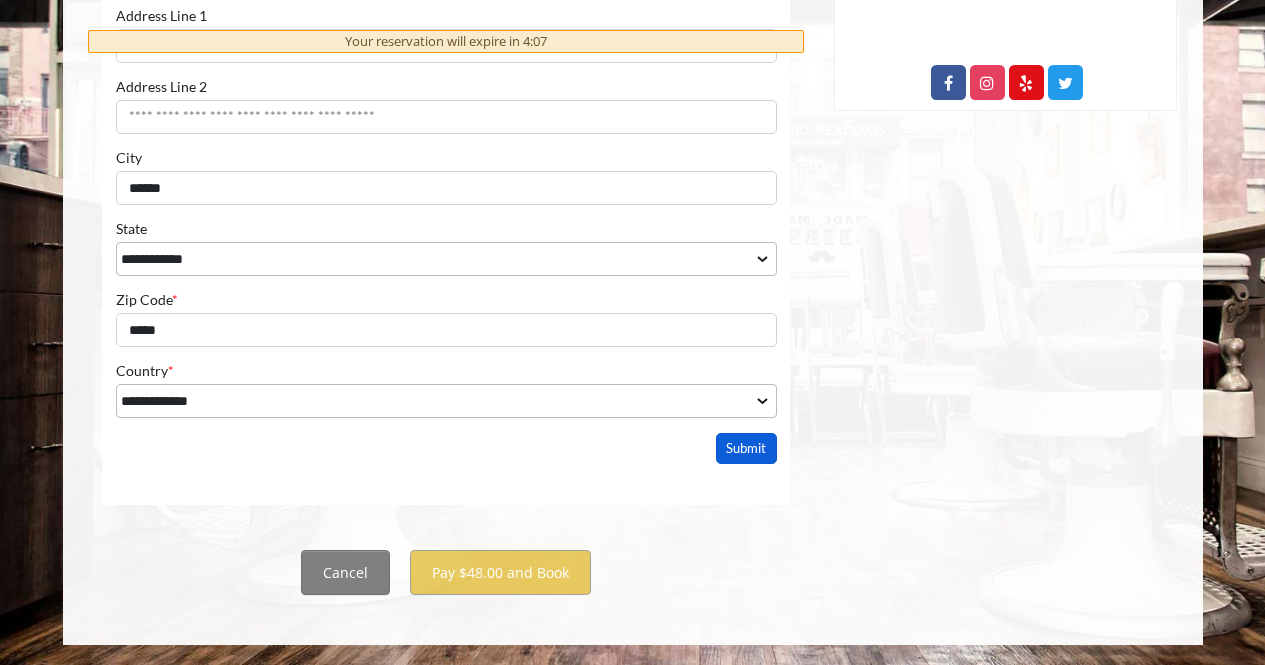 click on "Submit" at bounding box center [746, 449] 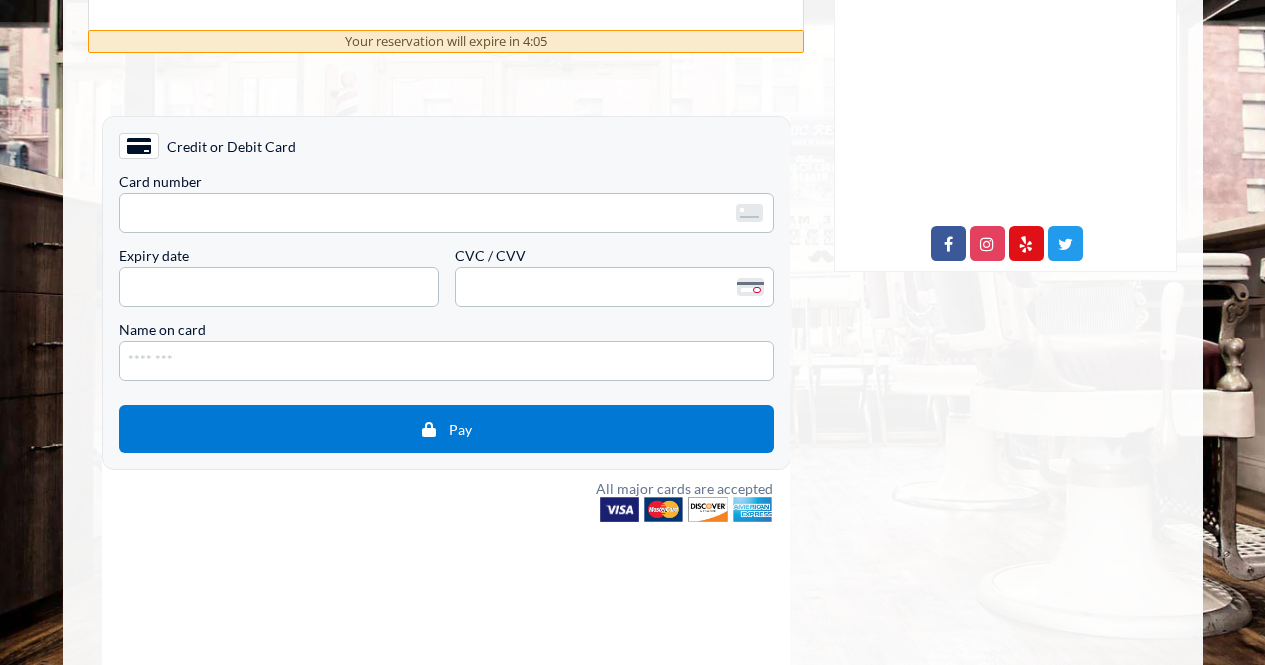 scroll, scrollTop: 967, scrollLeft: 0, axis: vertical 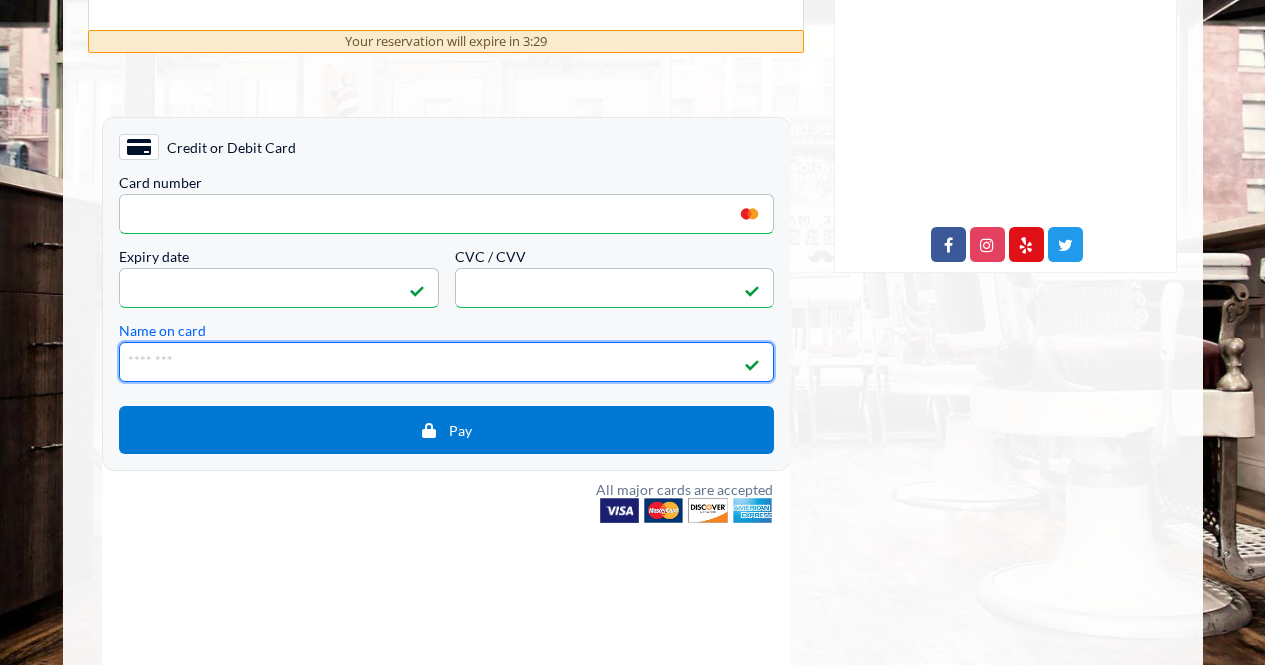 click on "Name on card" at bounding box center [445, 362] 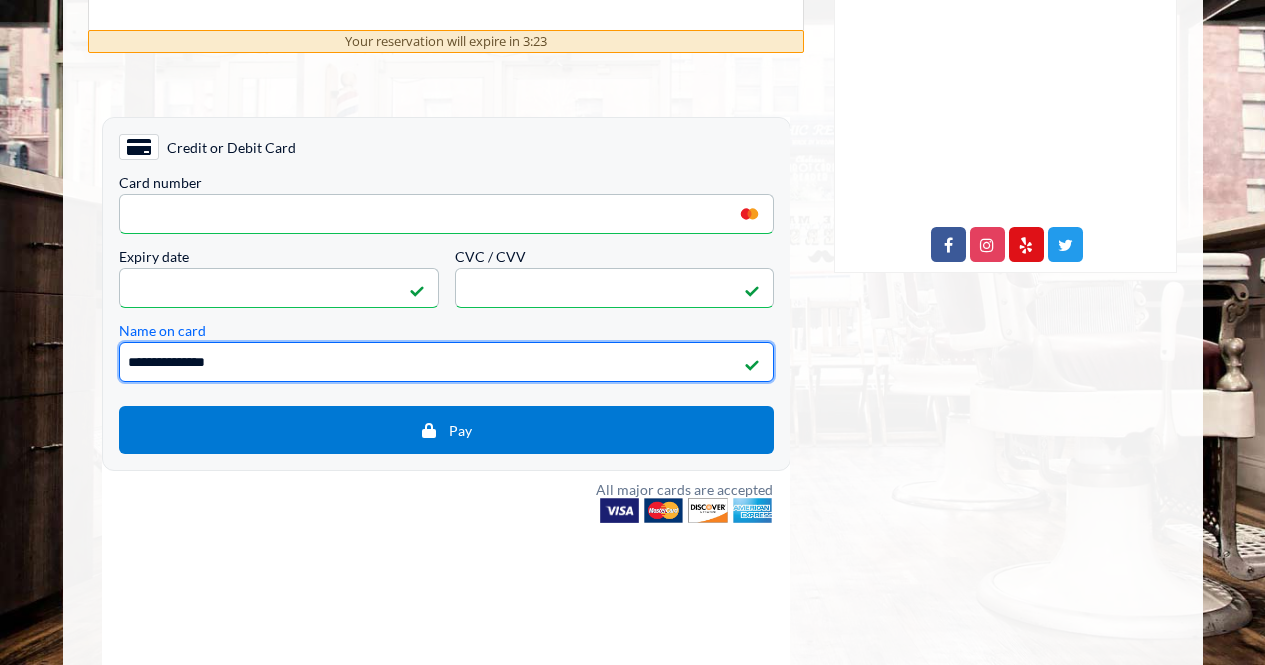 type on "**********" 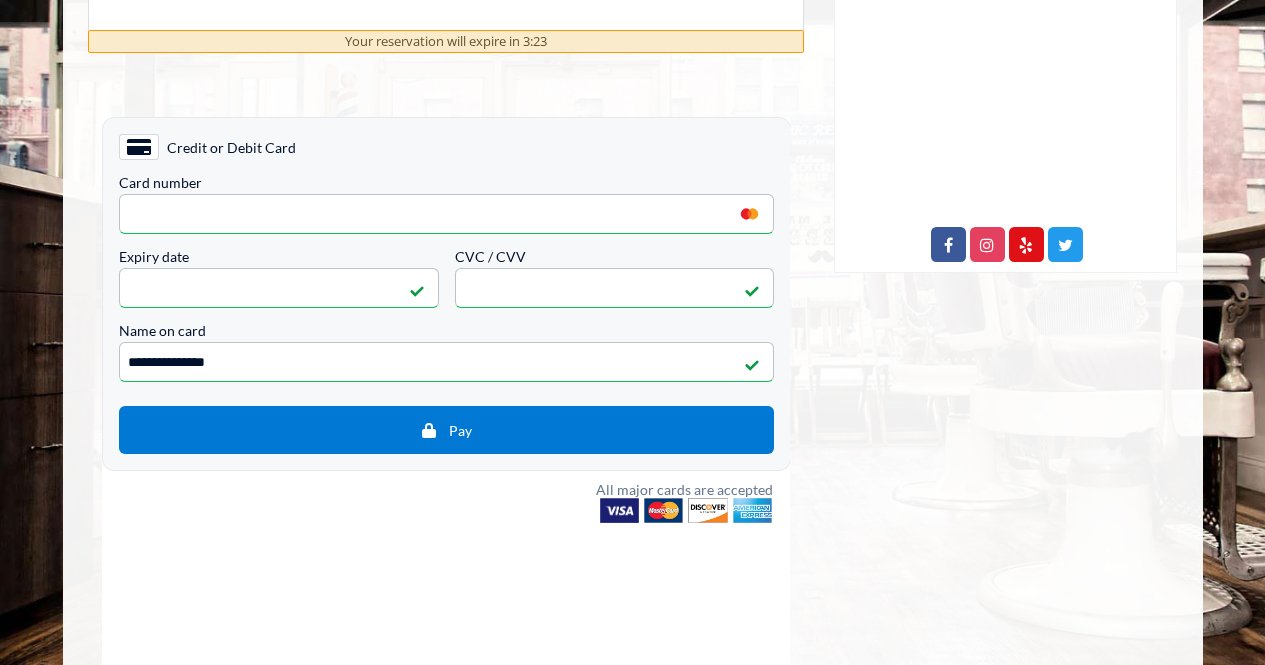 click on "**********" at bounding box center (445, 320) 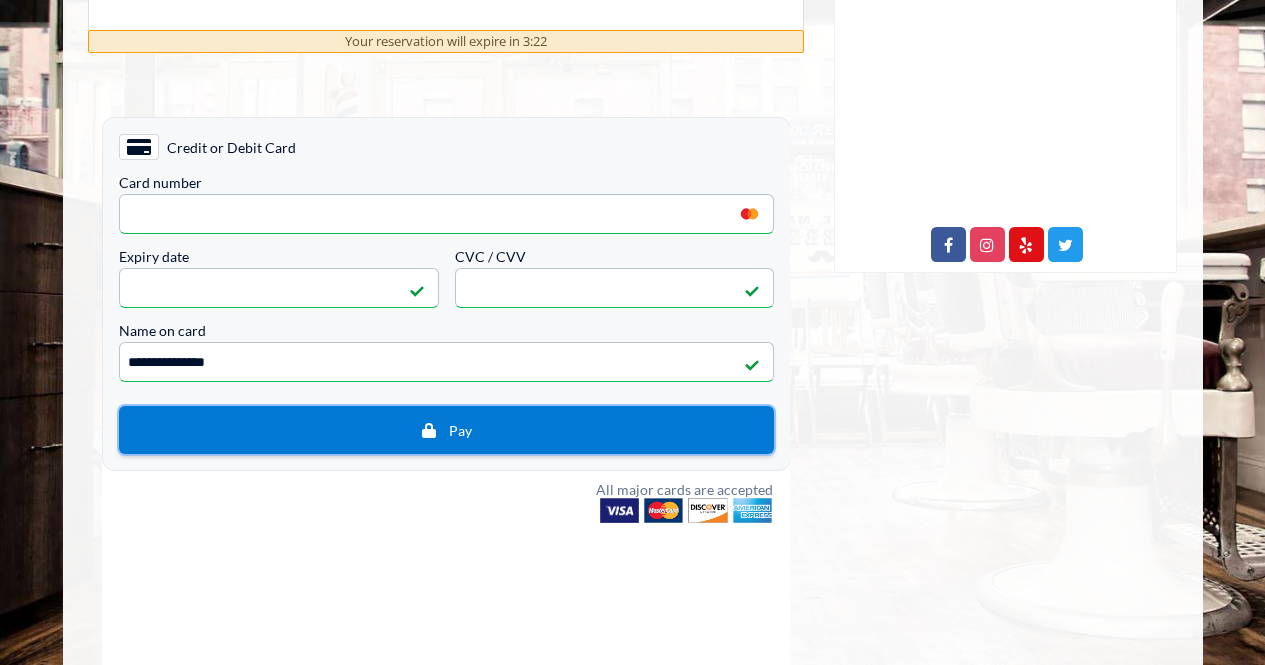 click on "Pay" at bounding box center (445, 430) 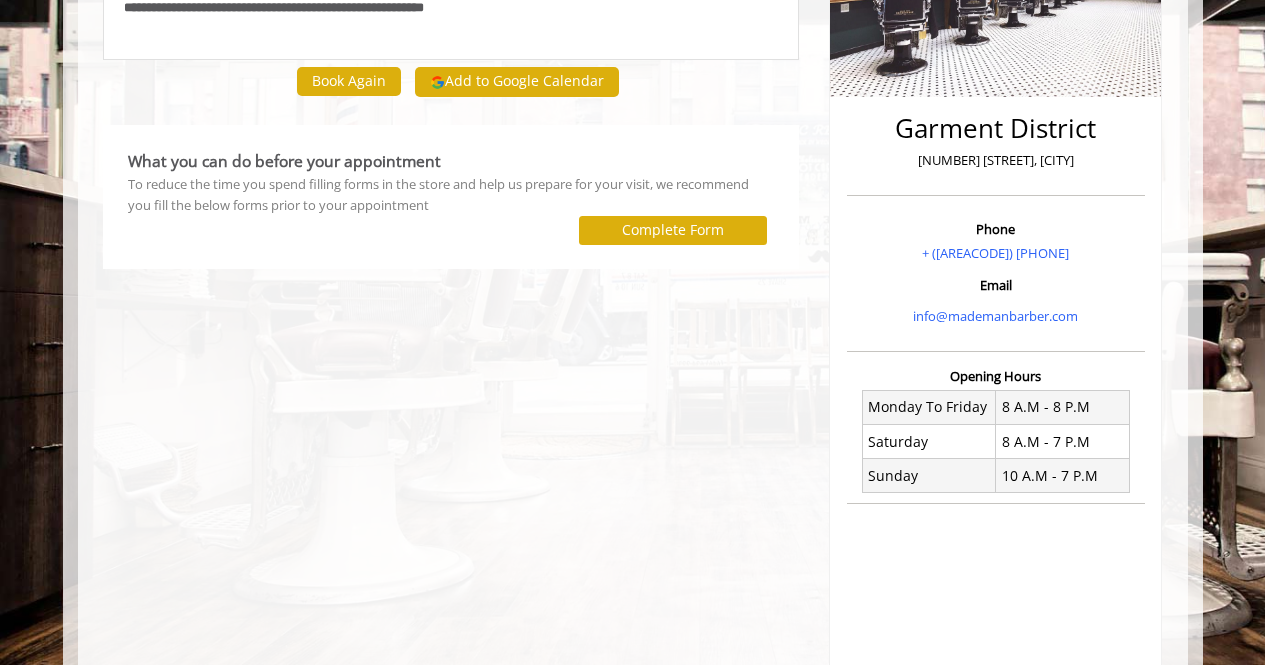 scroll, scrollTop: 390, scrollLeft: 0, axis: vertical 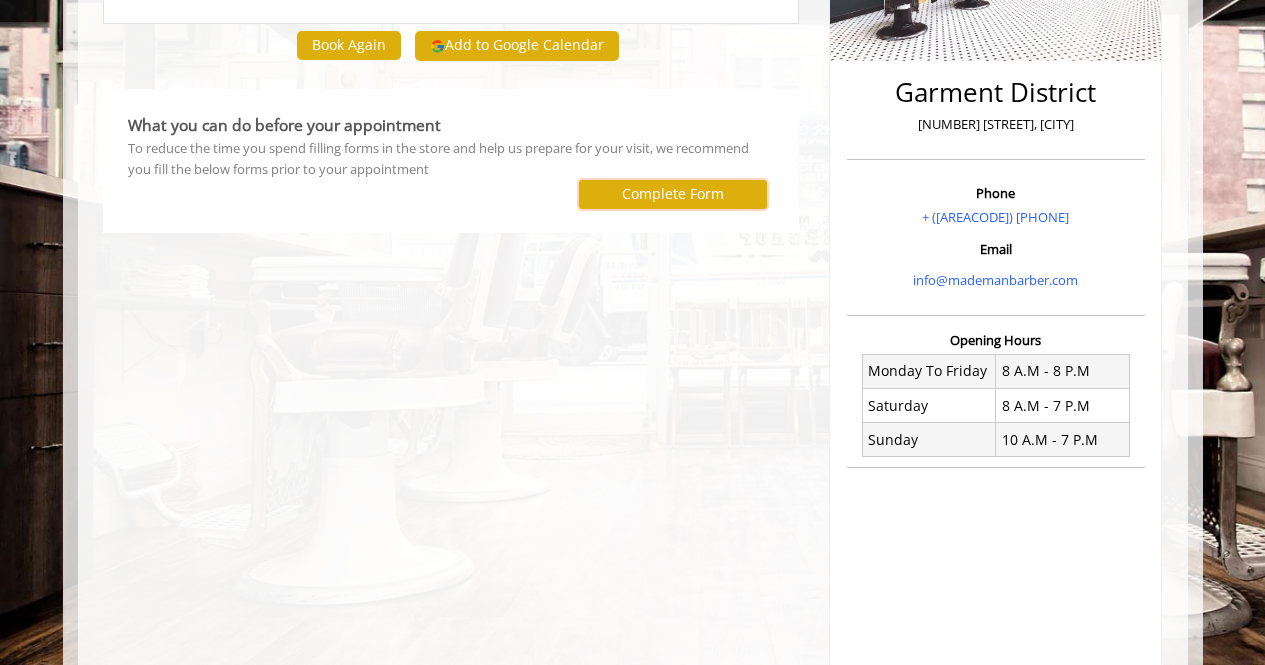 click on "Complete Form" at bounding box center (673, 194) 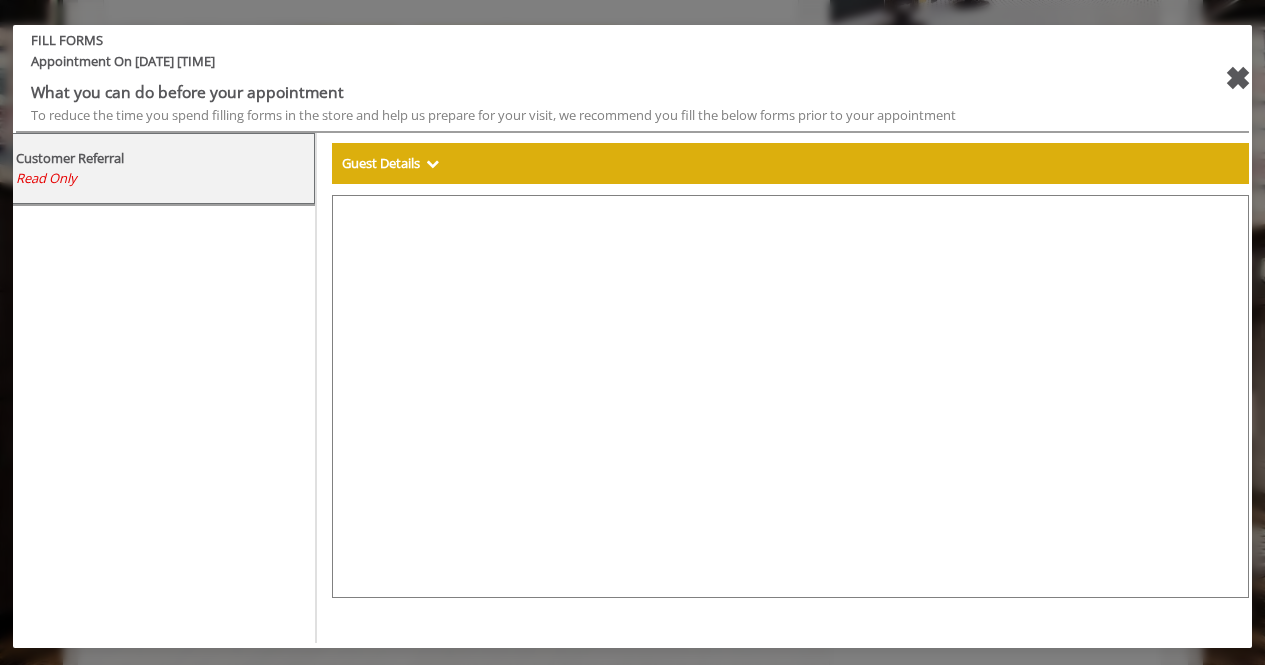 select on "***" 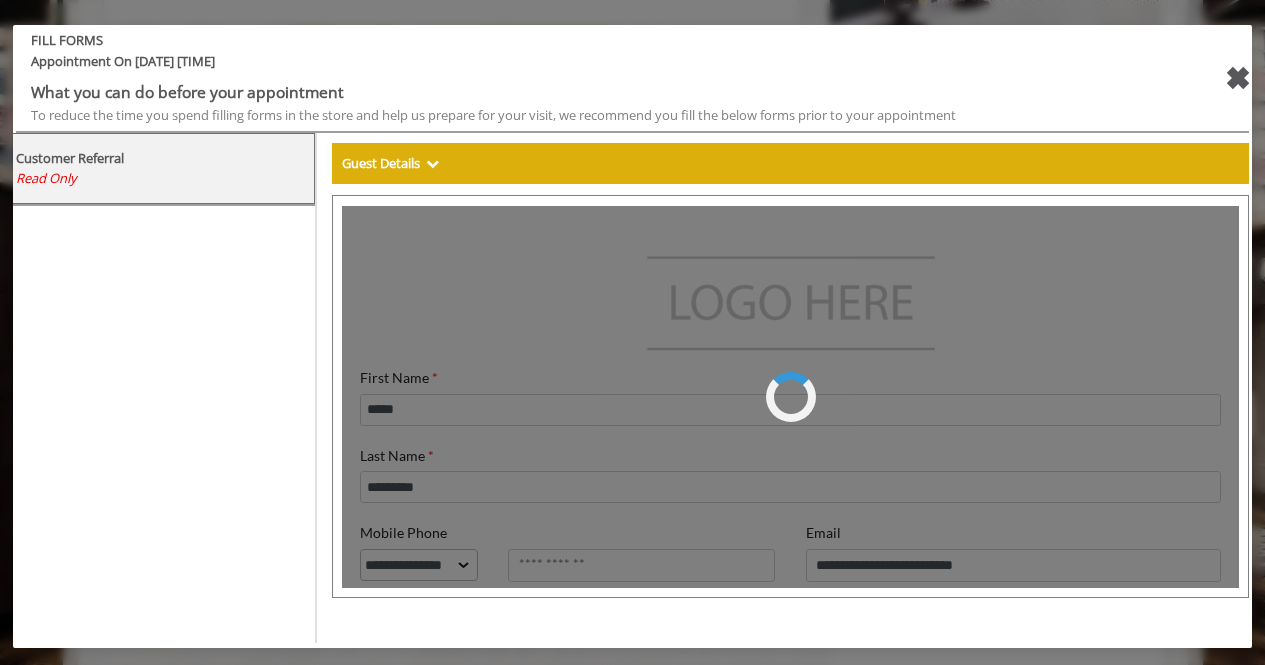 scroll, scrollTop: 0, scrollLeft: 0, axis: both 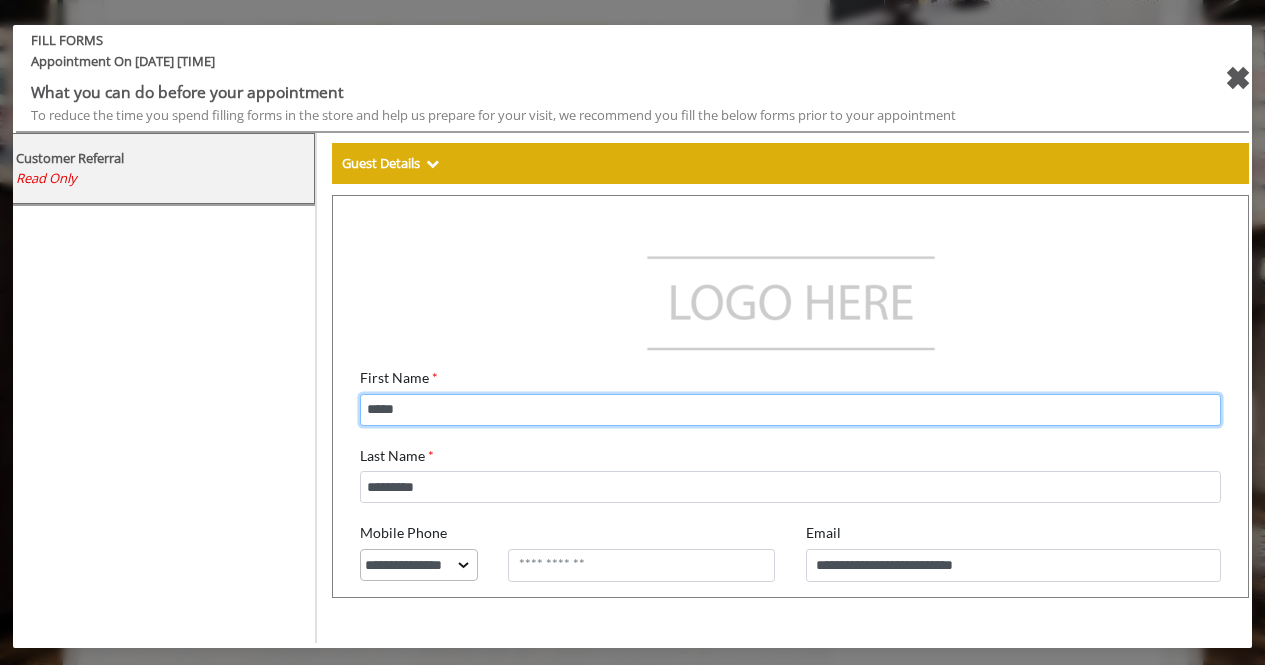 click on "*****" at bounding box center (779, 399) 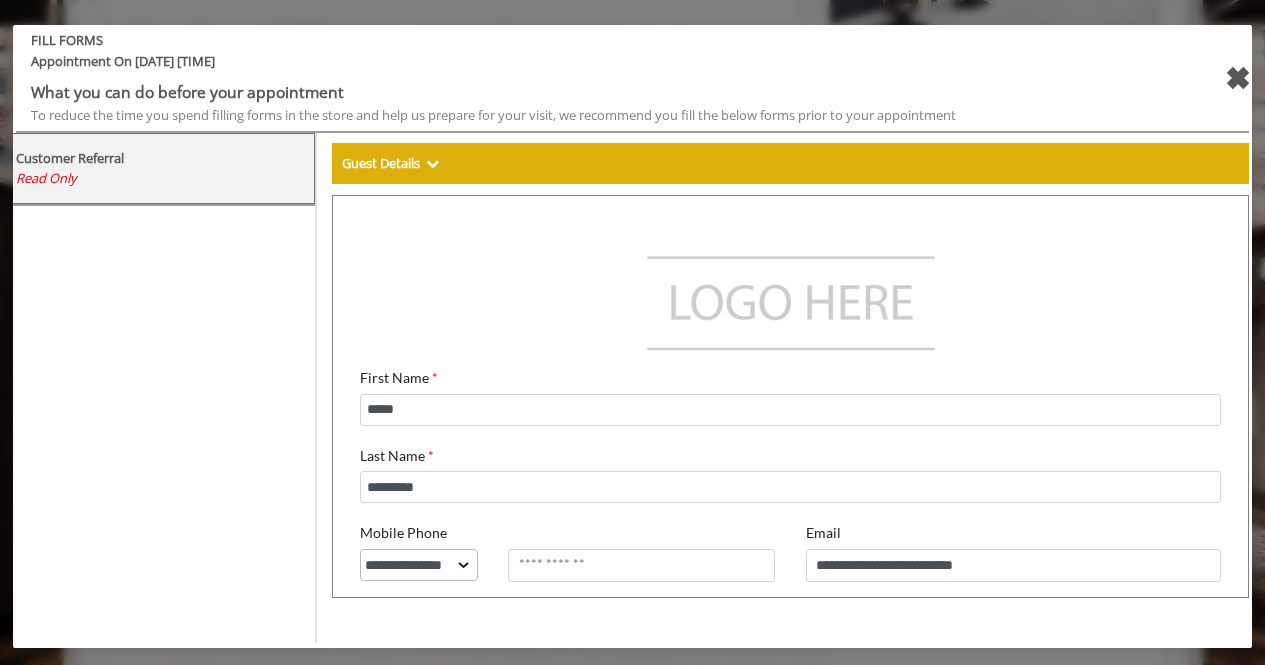 click on "Last Name
[LAST]" at bounding box center [779, 460] 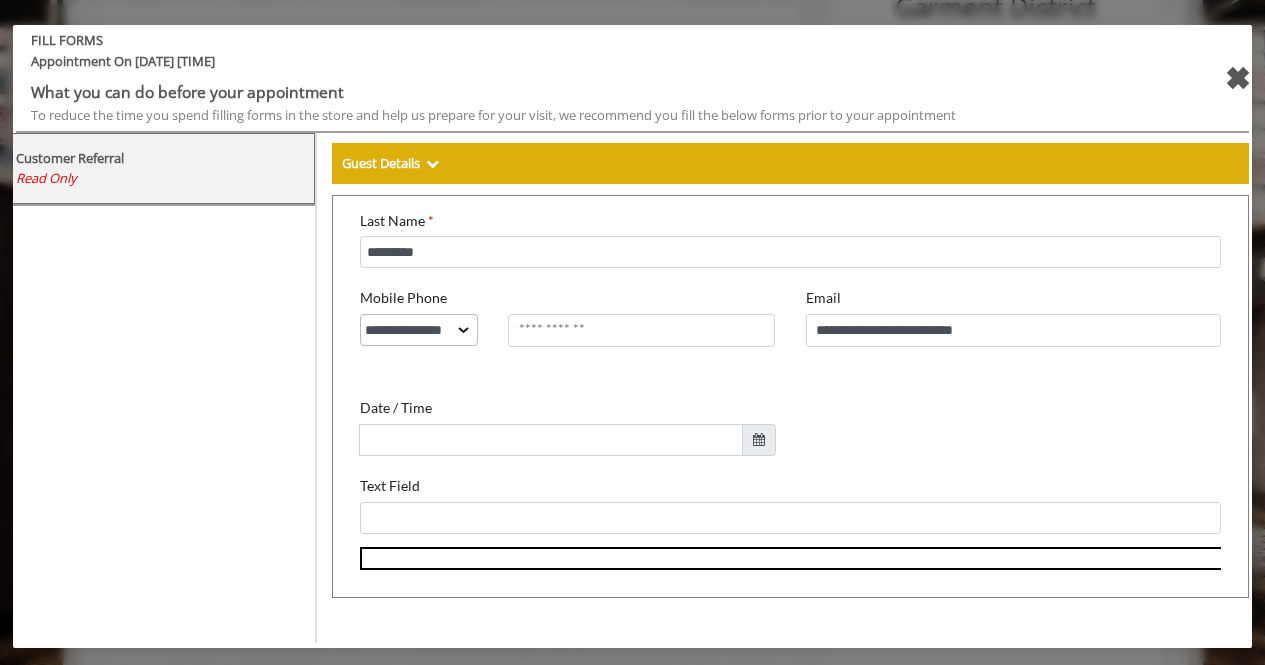 scroll, scrollTop: 486, scrollLeft: 0, axis: vertical 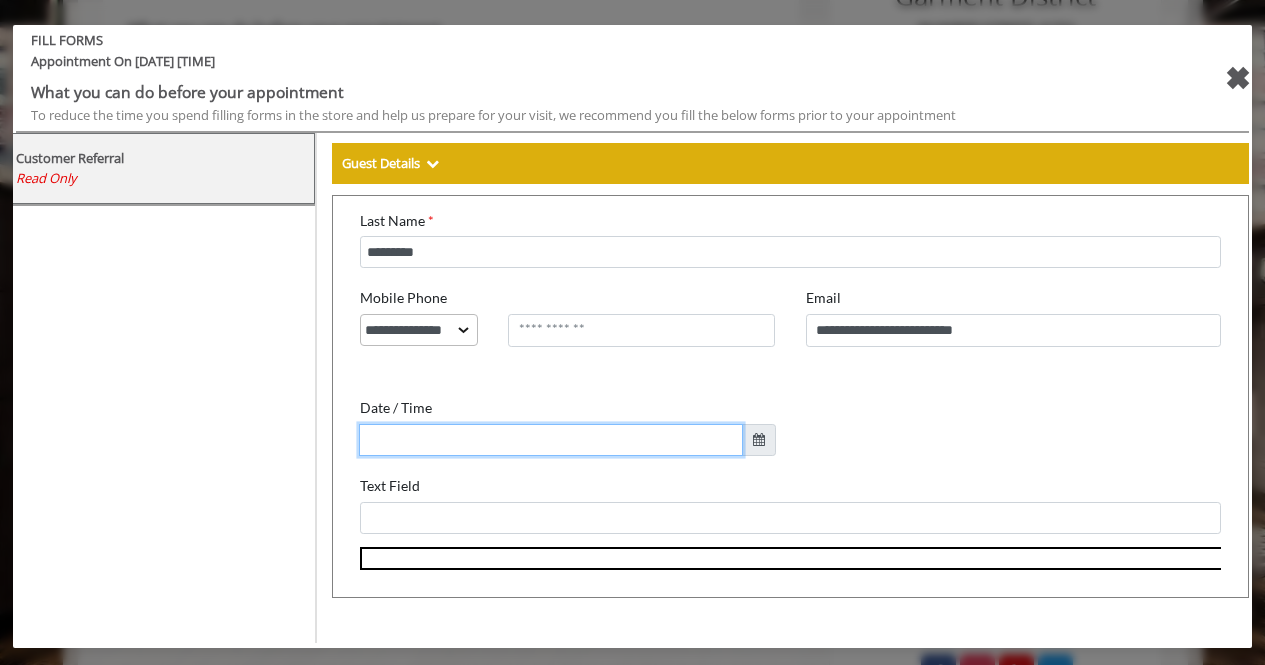 click at bounding box center [540, 429] 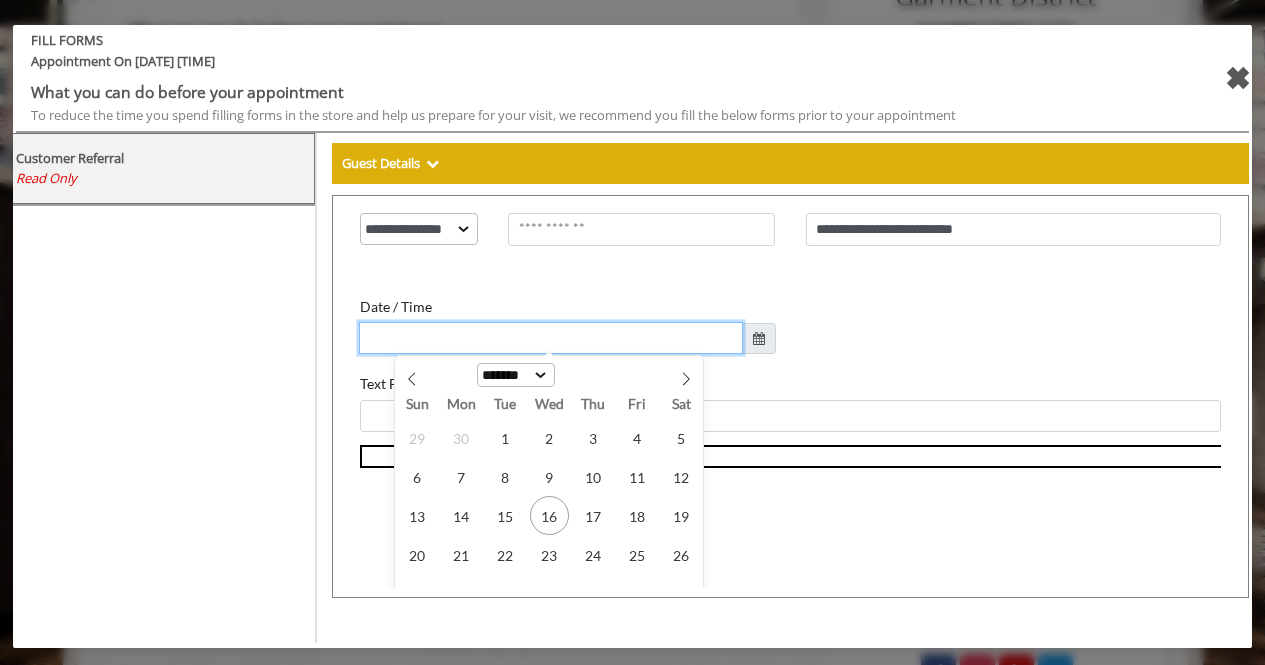 scroll, scrollTop: 448, scrollLeft: 0, axis: vertical 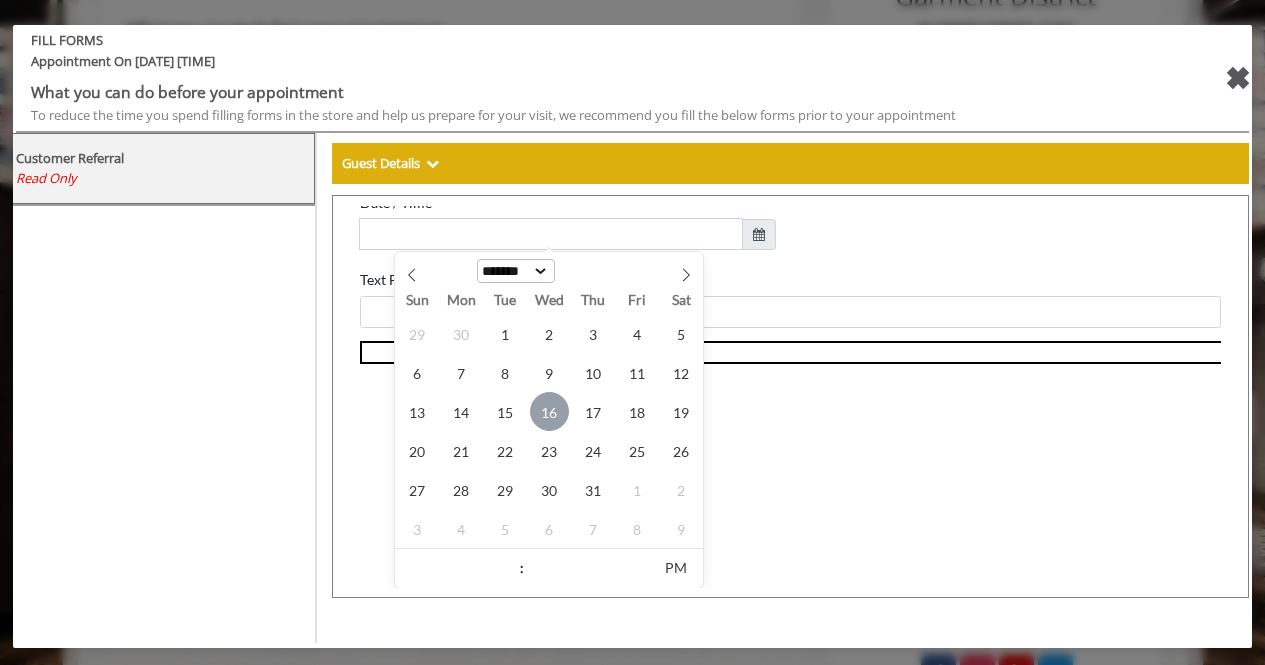 click on "16" at bounding box center [538, 400] 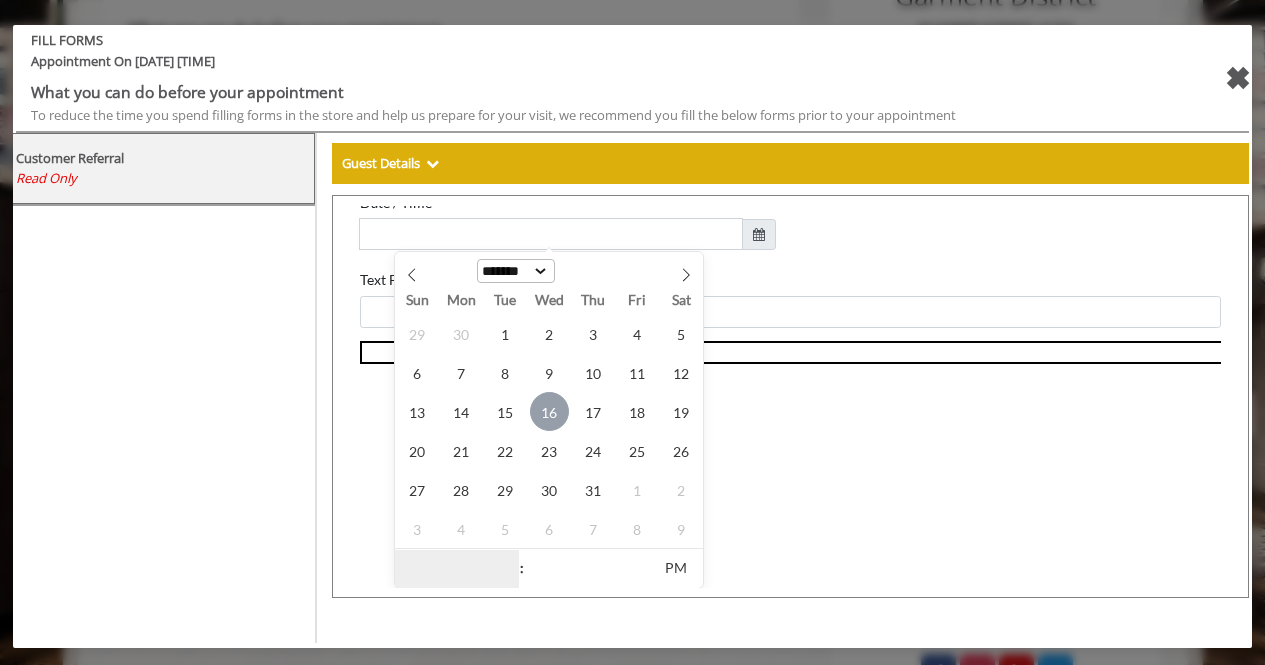 type on "**********" 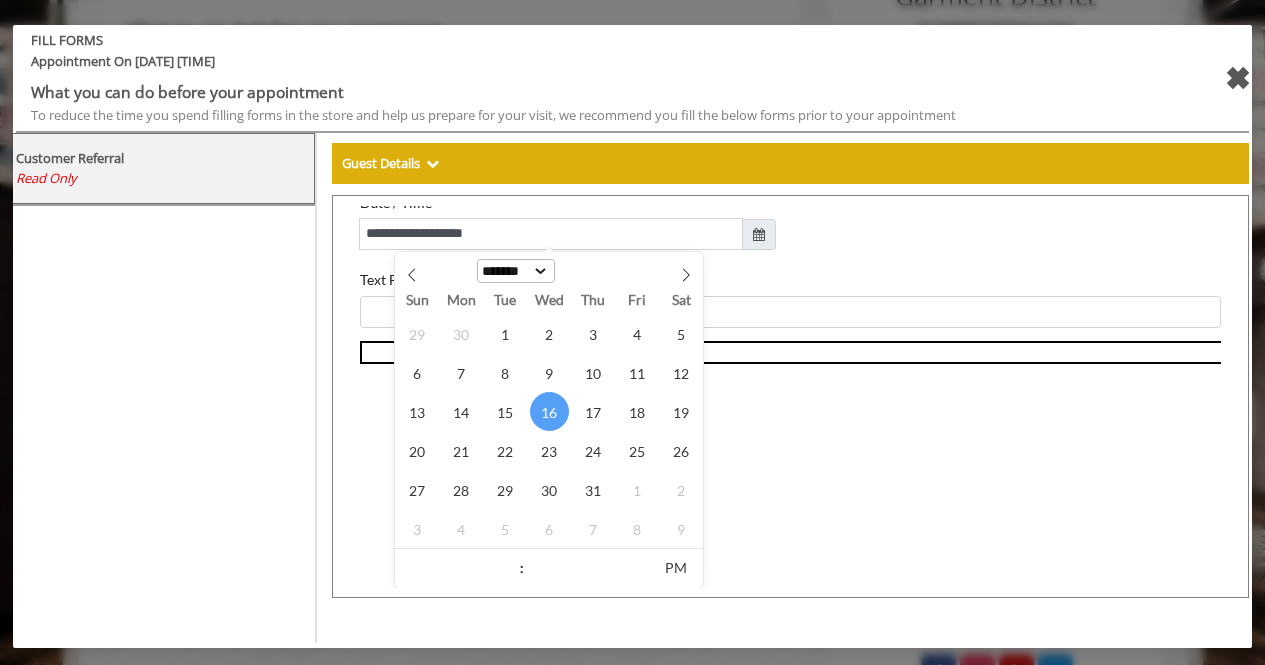 click on ">
You don't have permissions to view this page
[MASKED]
[MASKED]
First Name
[FIRST]
Last Name
[LAST]
Mobile Phone
[MASKED]
[MASKED]
[MASKED]
[MASKED]" at bounding box center (779, 63) 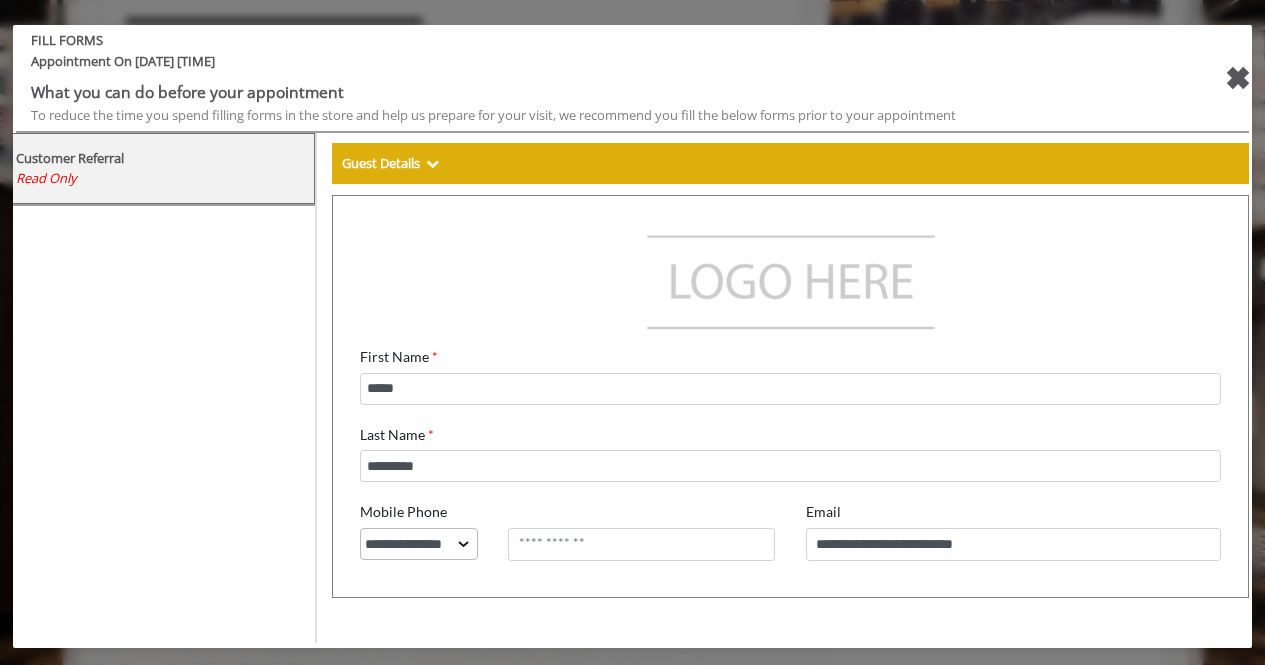scroll, scrollTop: 0, scrollLeft: 0, axis: both 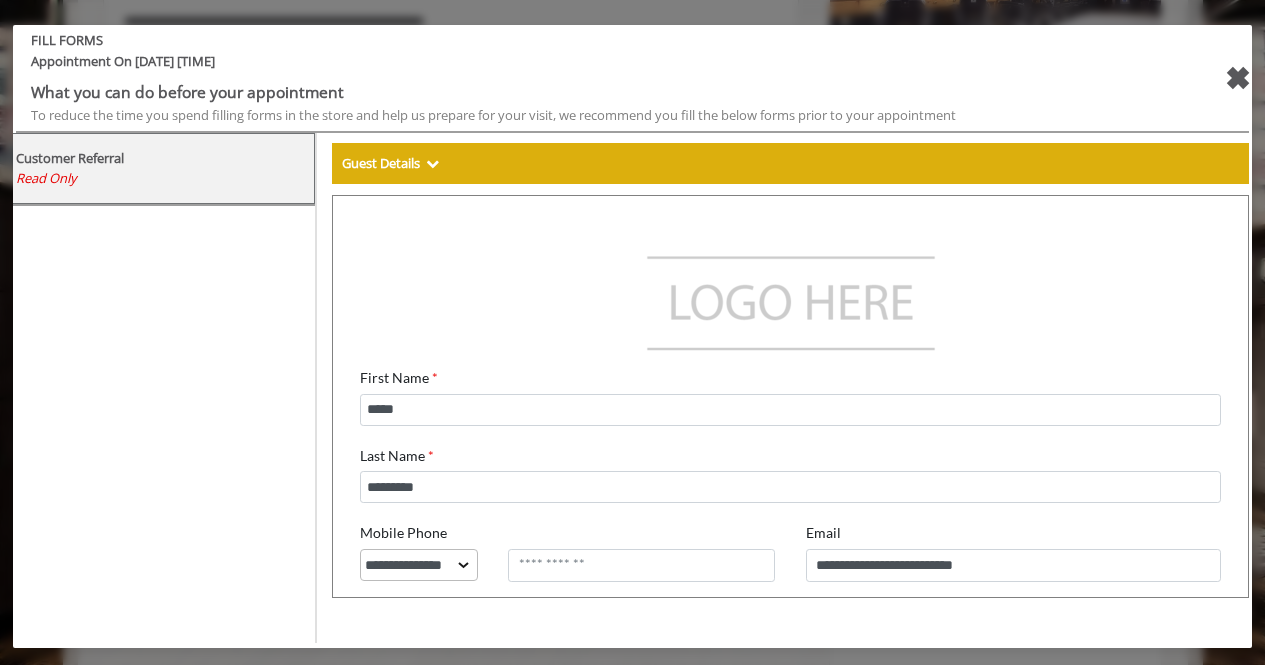 click at bounding box center [780, 290] 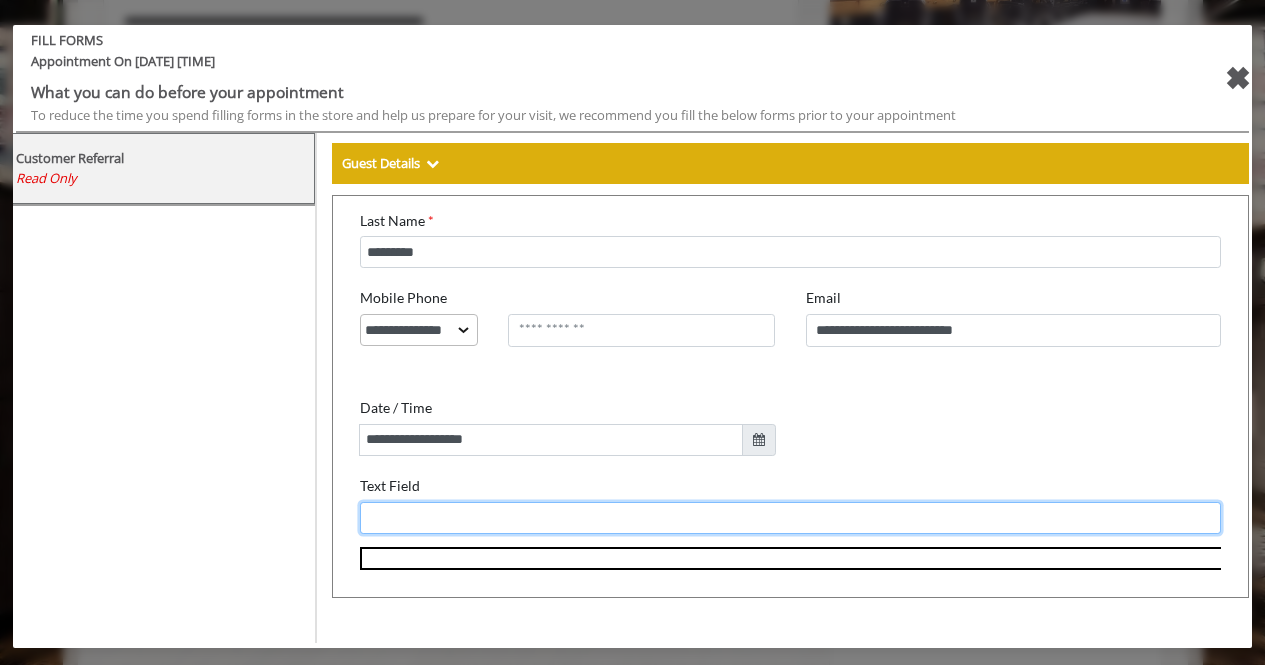 click on "Text Field" at bounding box center [779, 507] 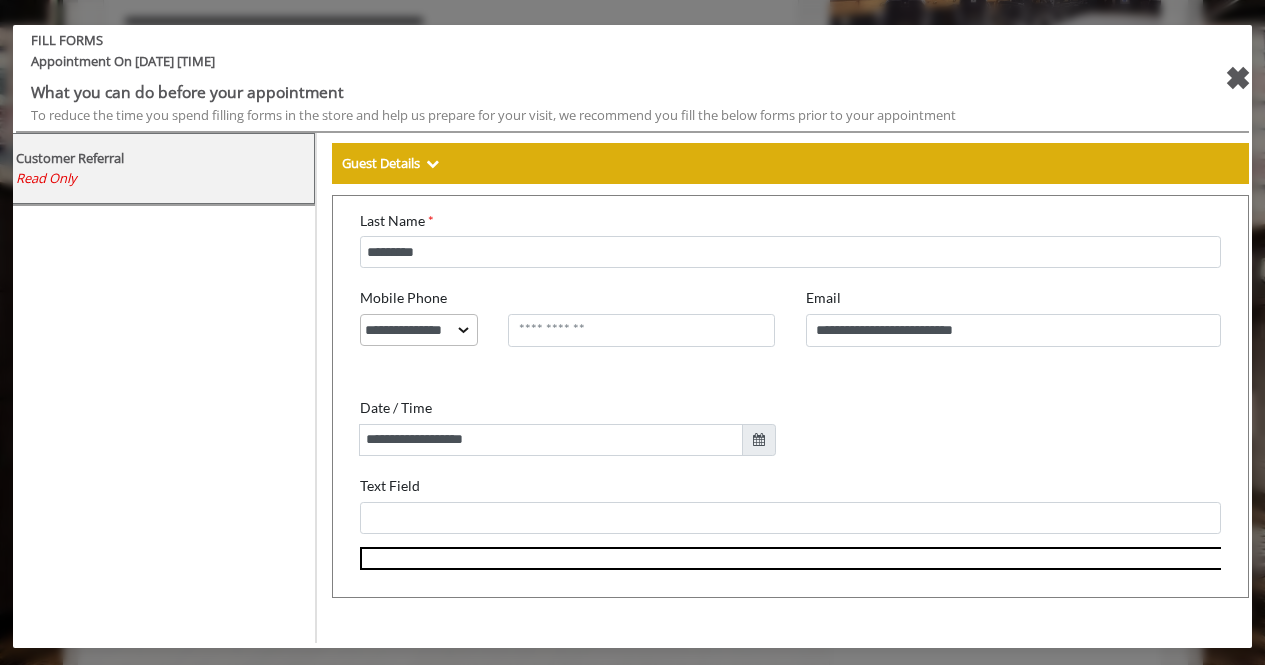 click at bounding box center [650, 548] 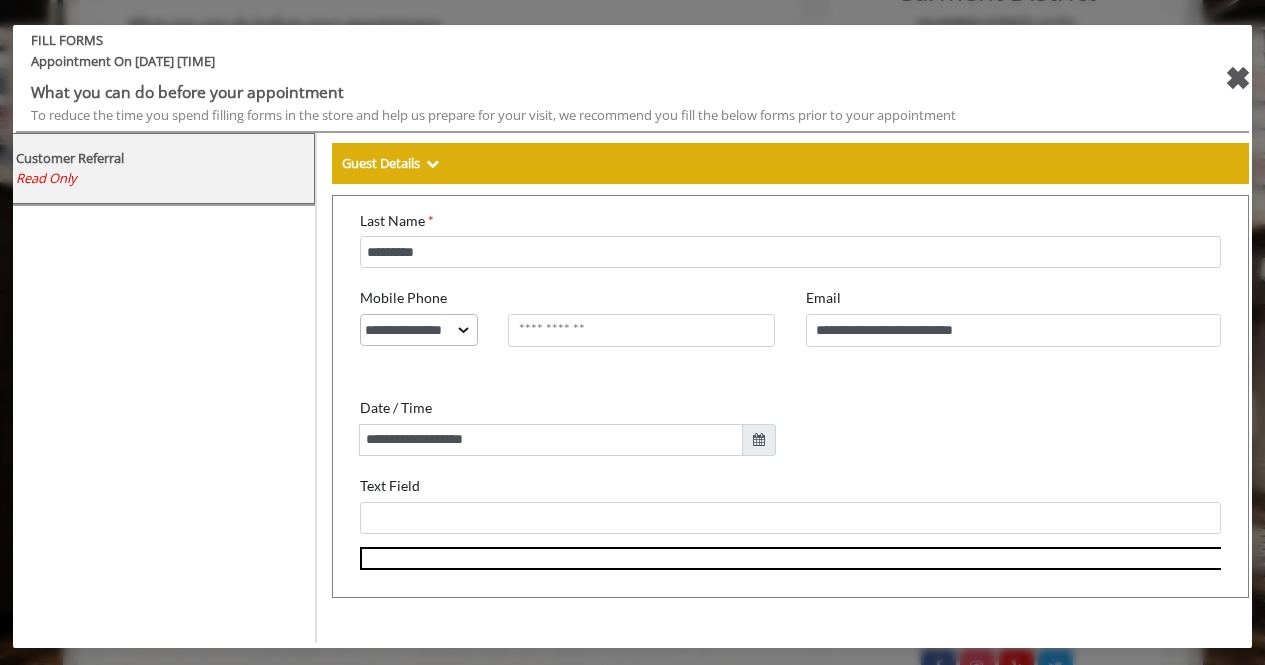 scroll, scrollTop: 523, scrollLeft: 0, axis: vertical 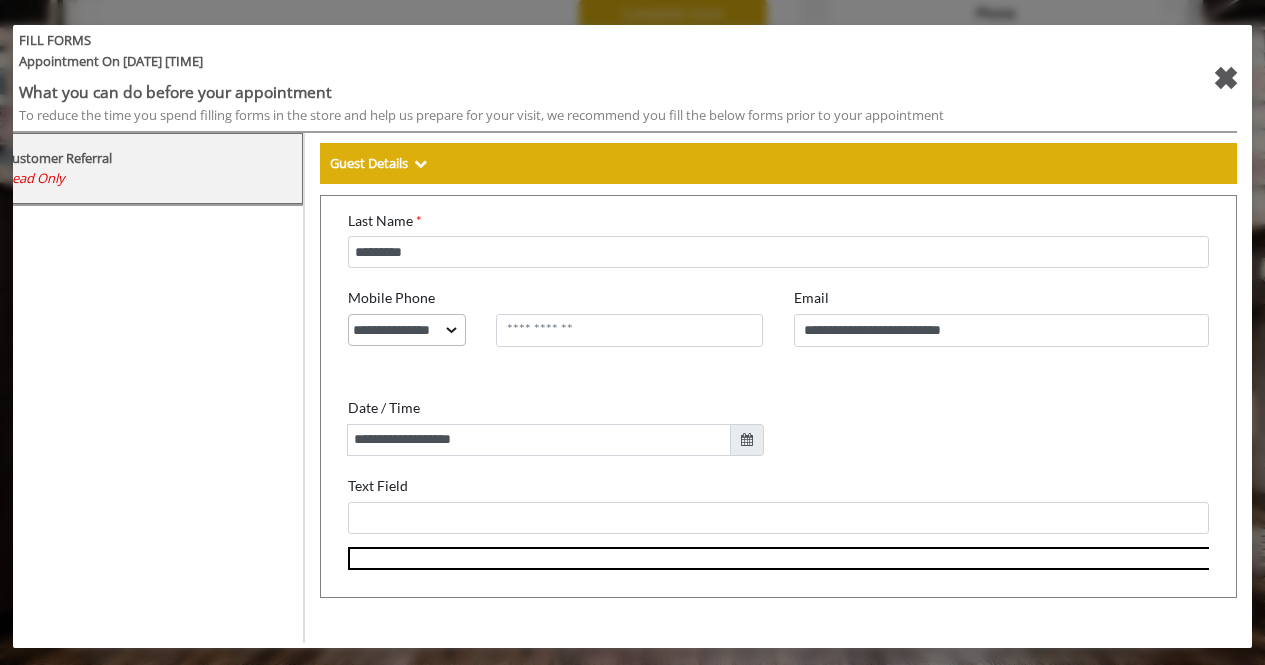 click on "✖" at bounding box center (1225, 78) 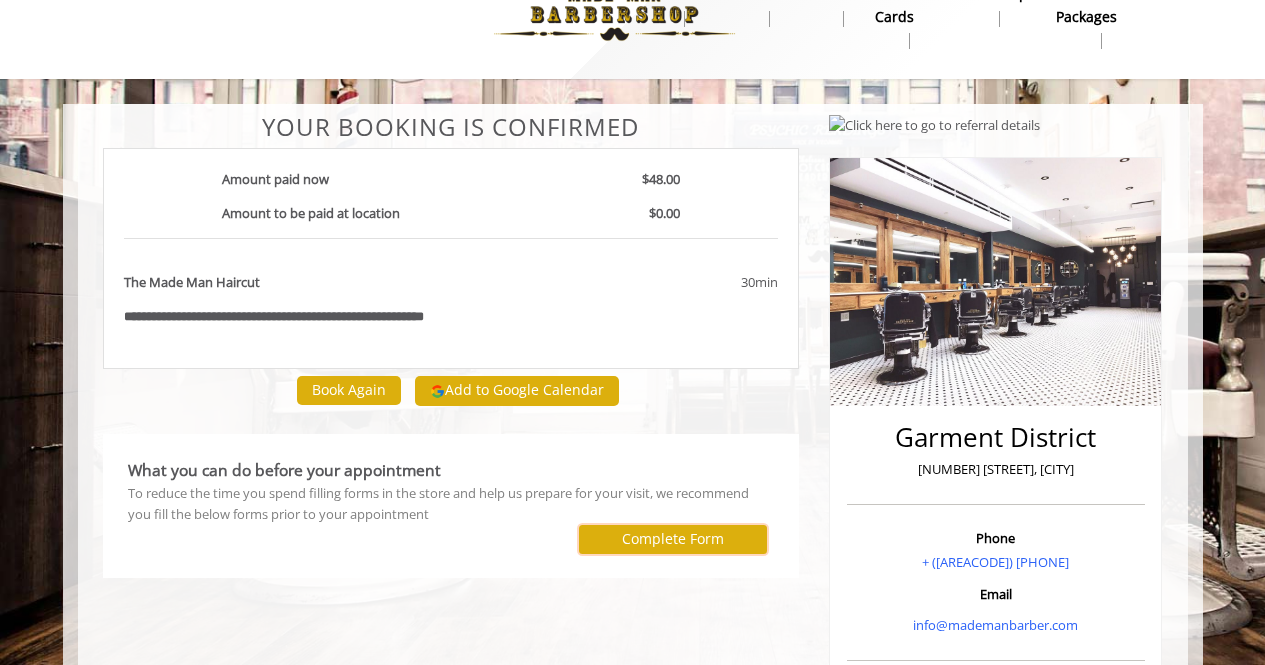 scroll, scrollTop: 0, scrollLeft: 0, axis: both 